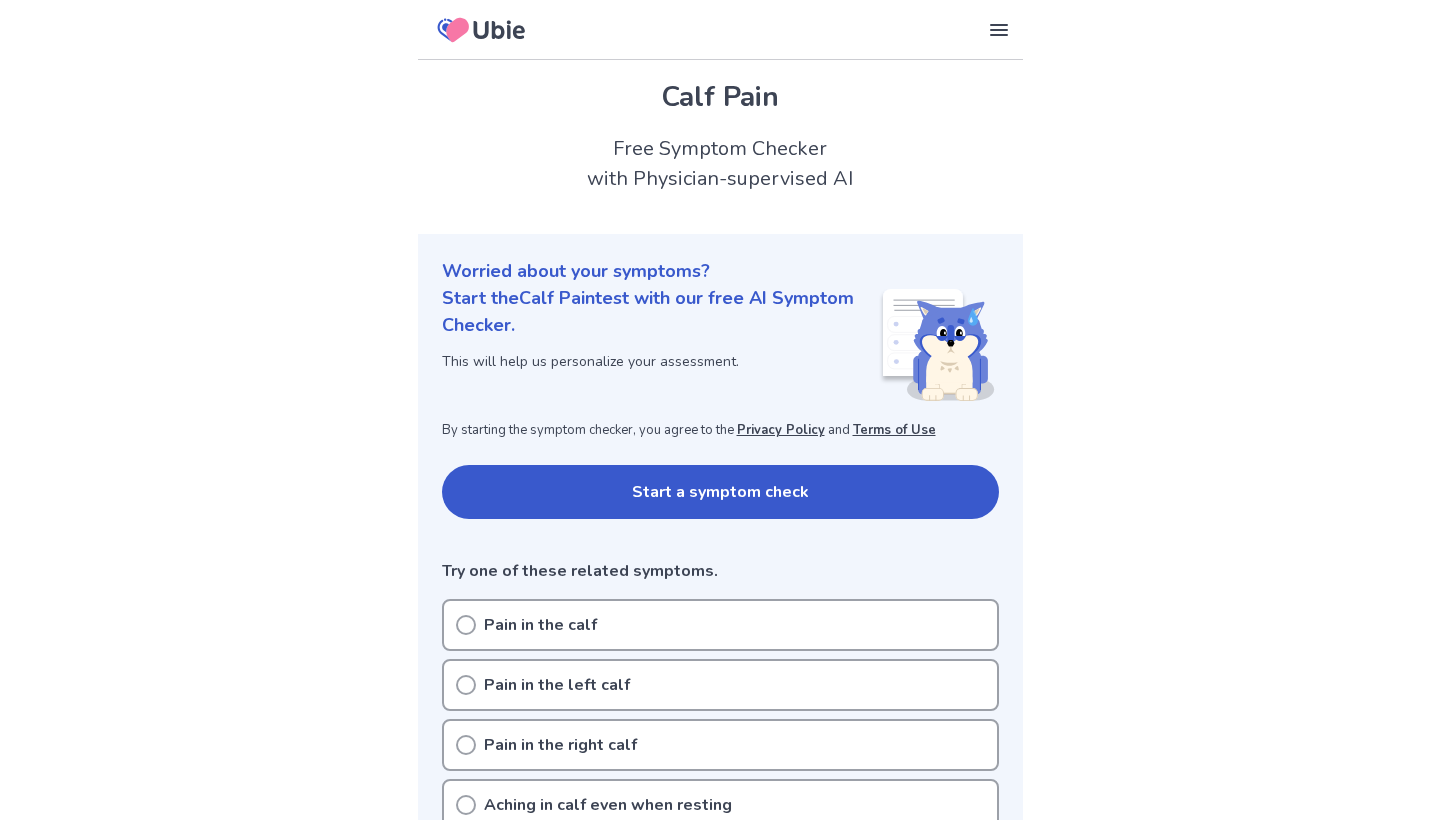 scroll, scrollTop: 0, scrollLeft: 0, axis: both 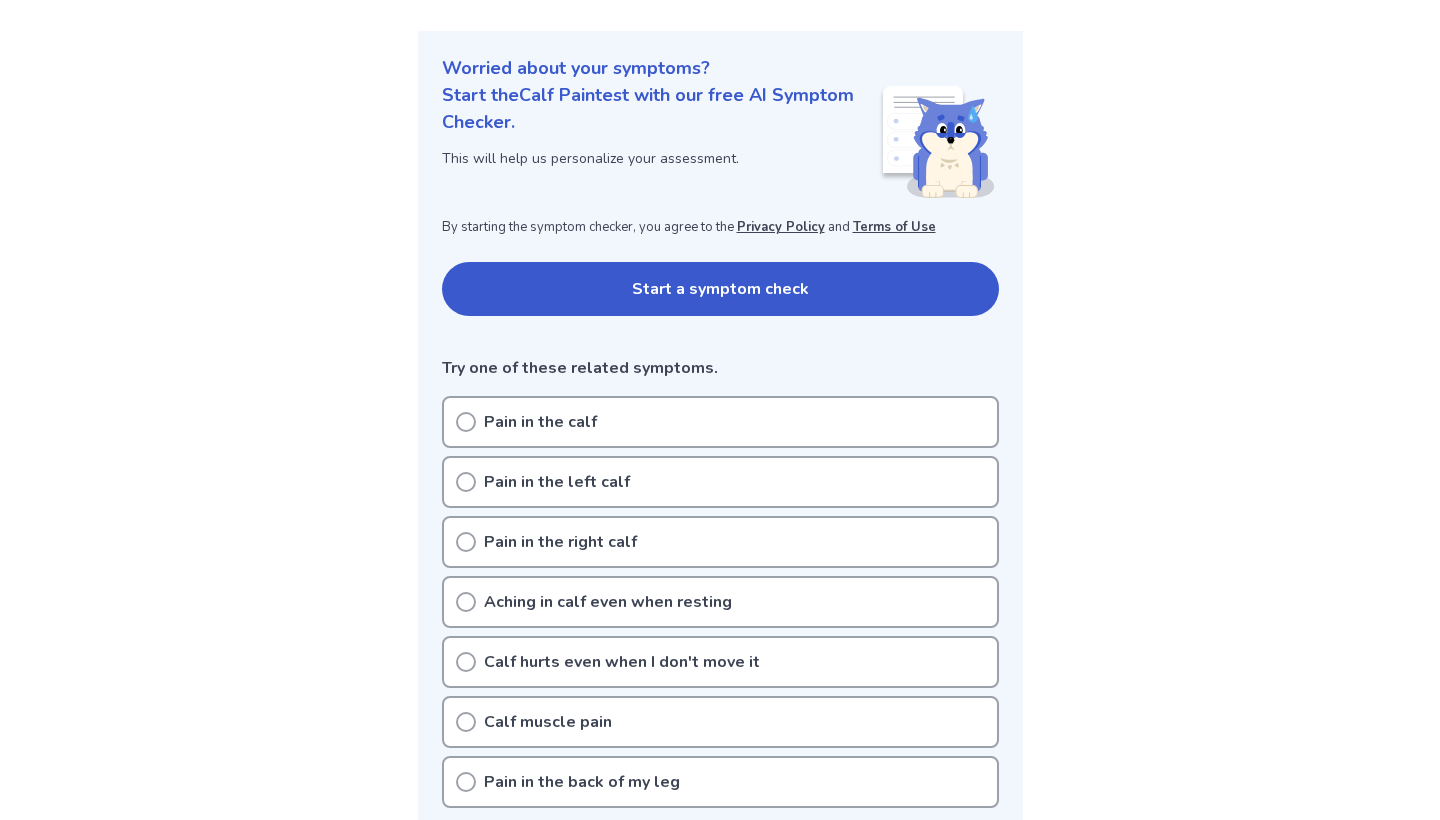 click on "Pain in the right calf" at bounding box center (720, 542) 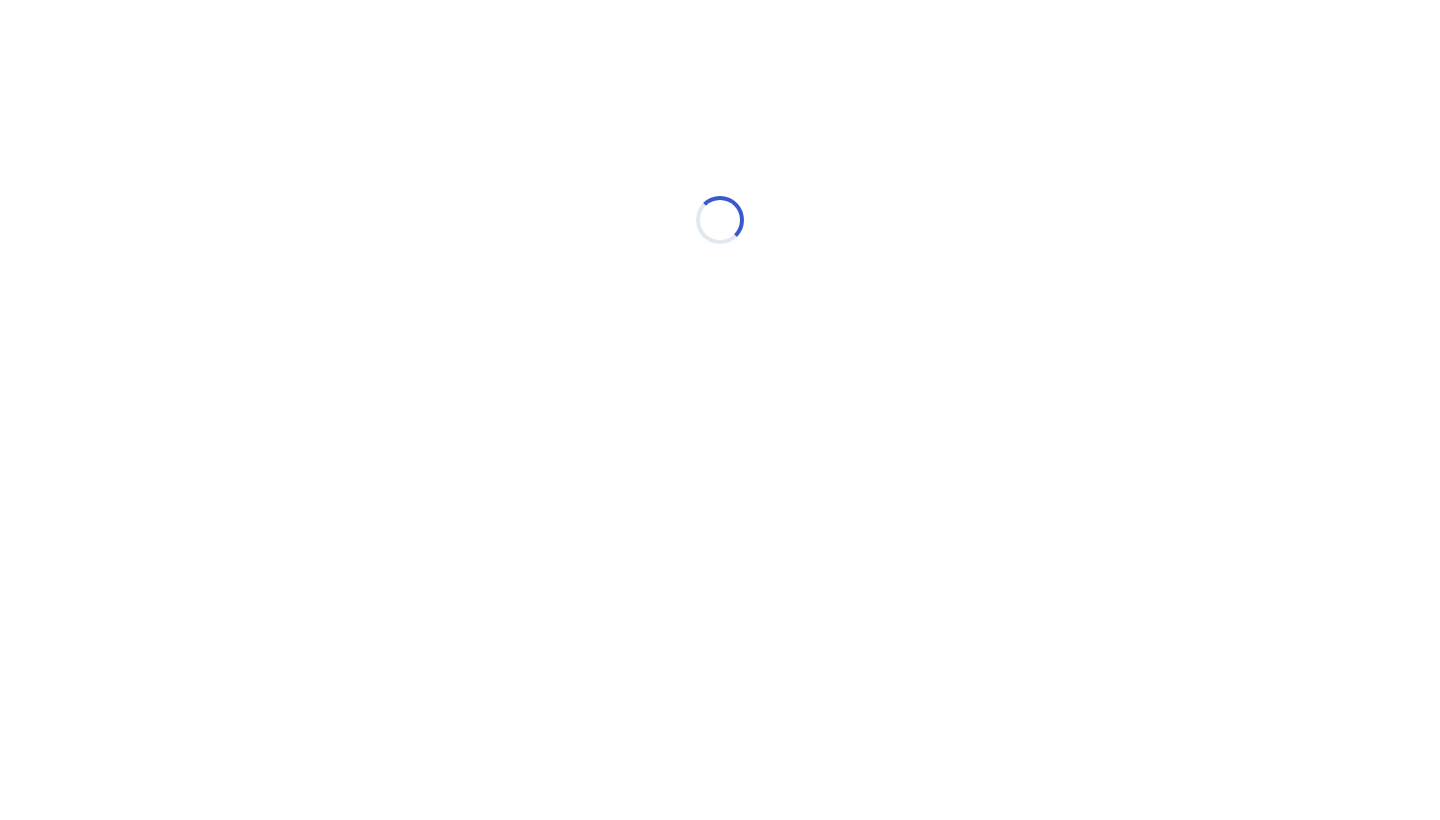 scroll, scrollTop: 0, scrollLeft: 0, axis: both 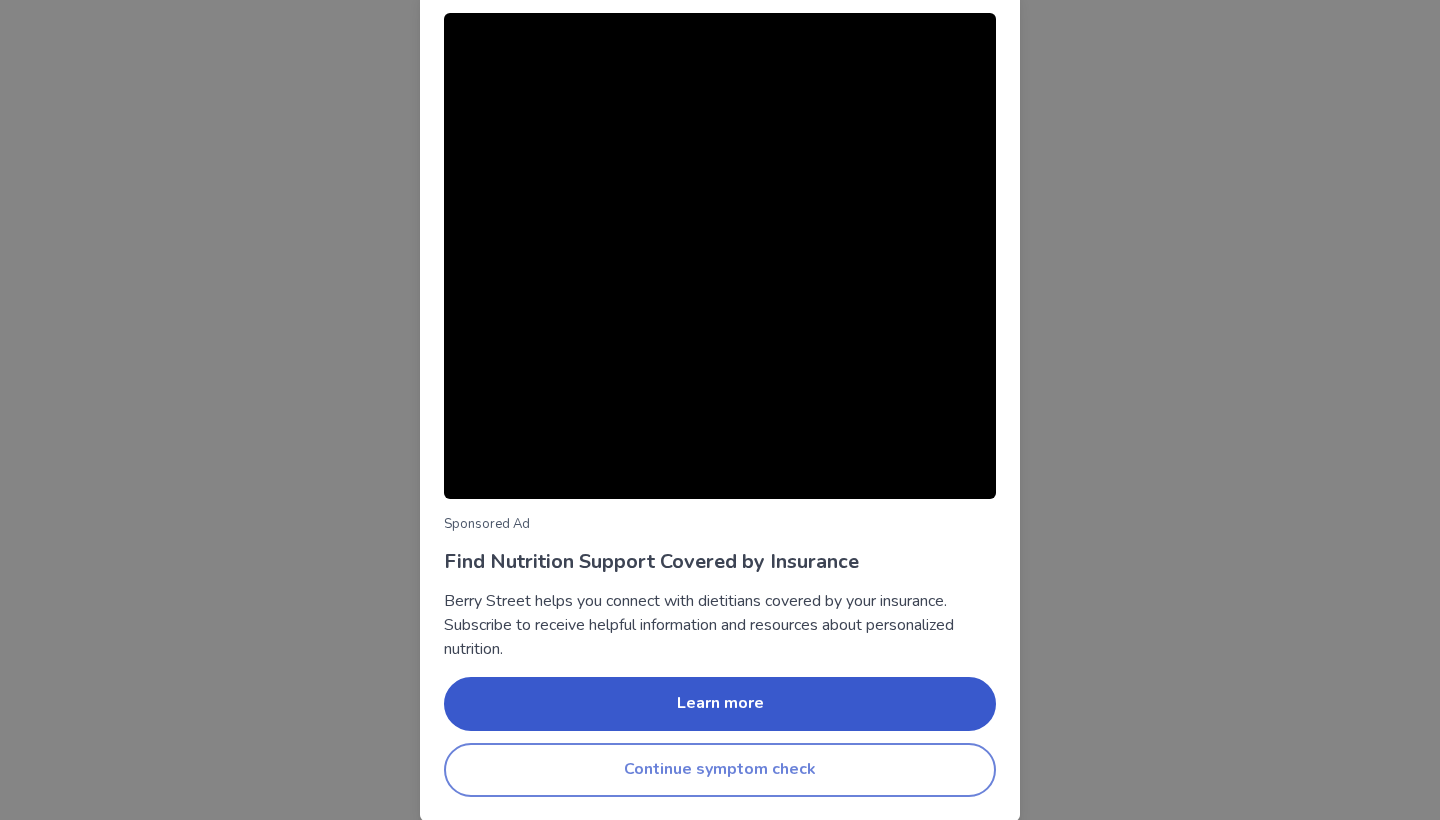 click on "Continue symptom check" at bounding box center (720, 770) 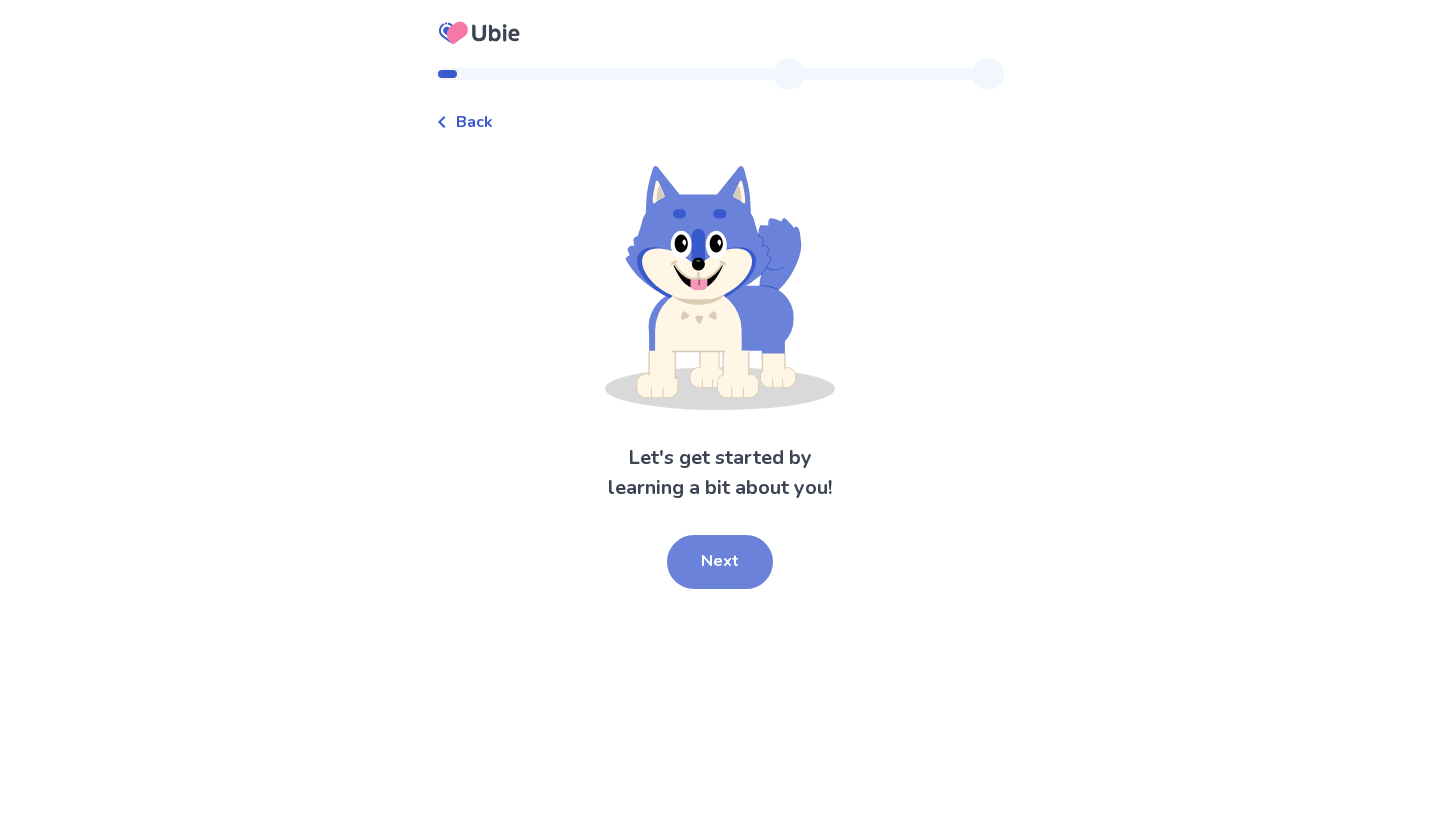 click on "Next" at bounding box center [720, 562] 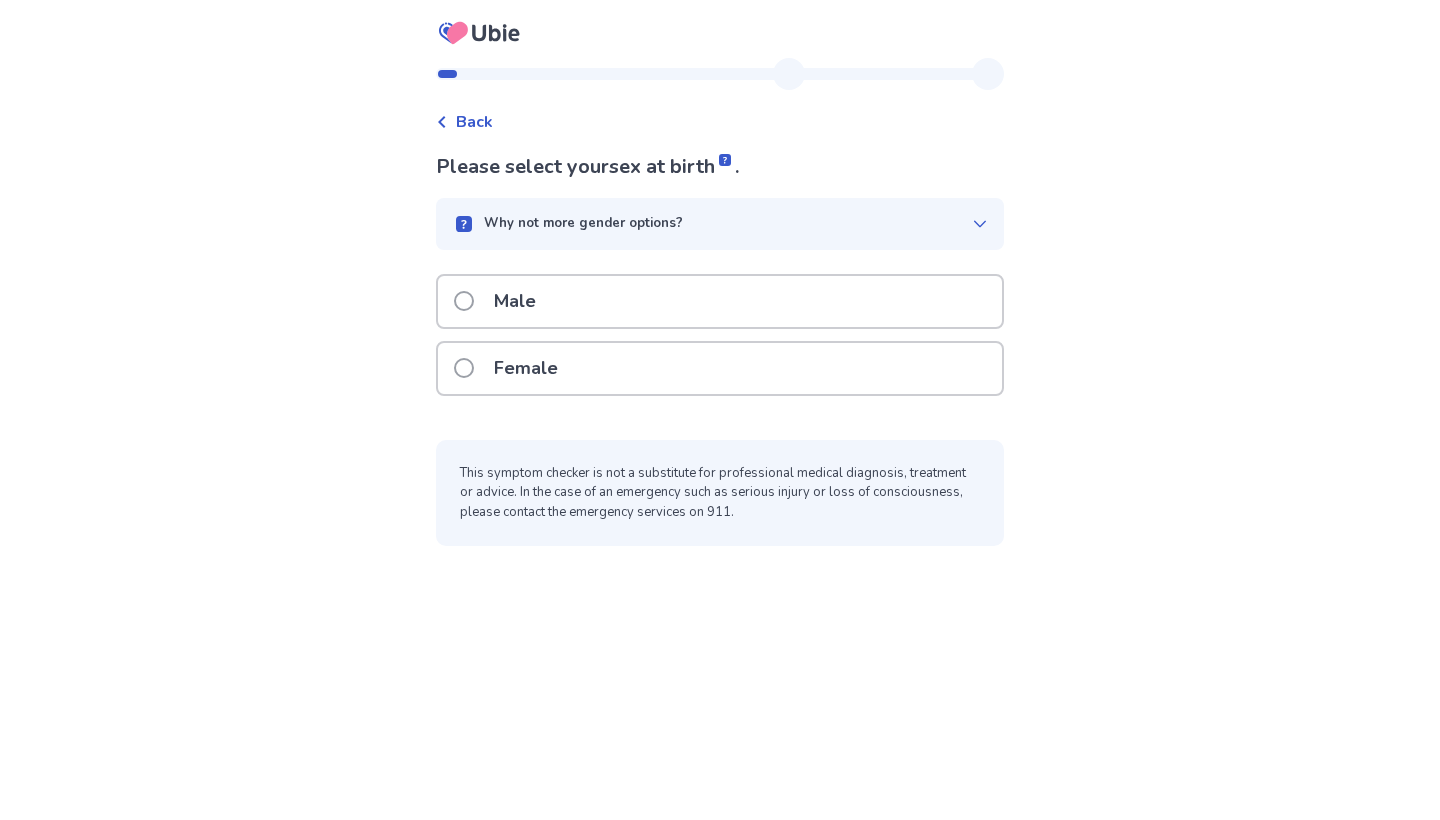 click on "Female" at bounding box center [720, 368] 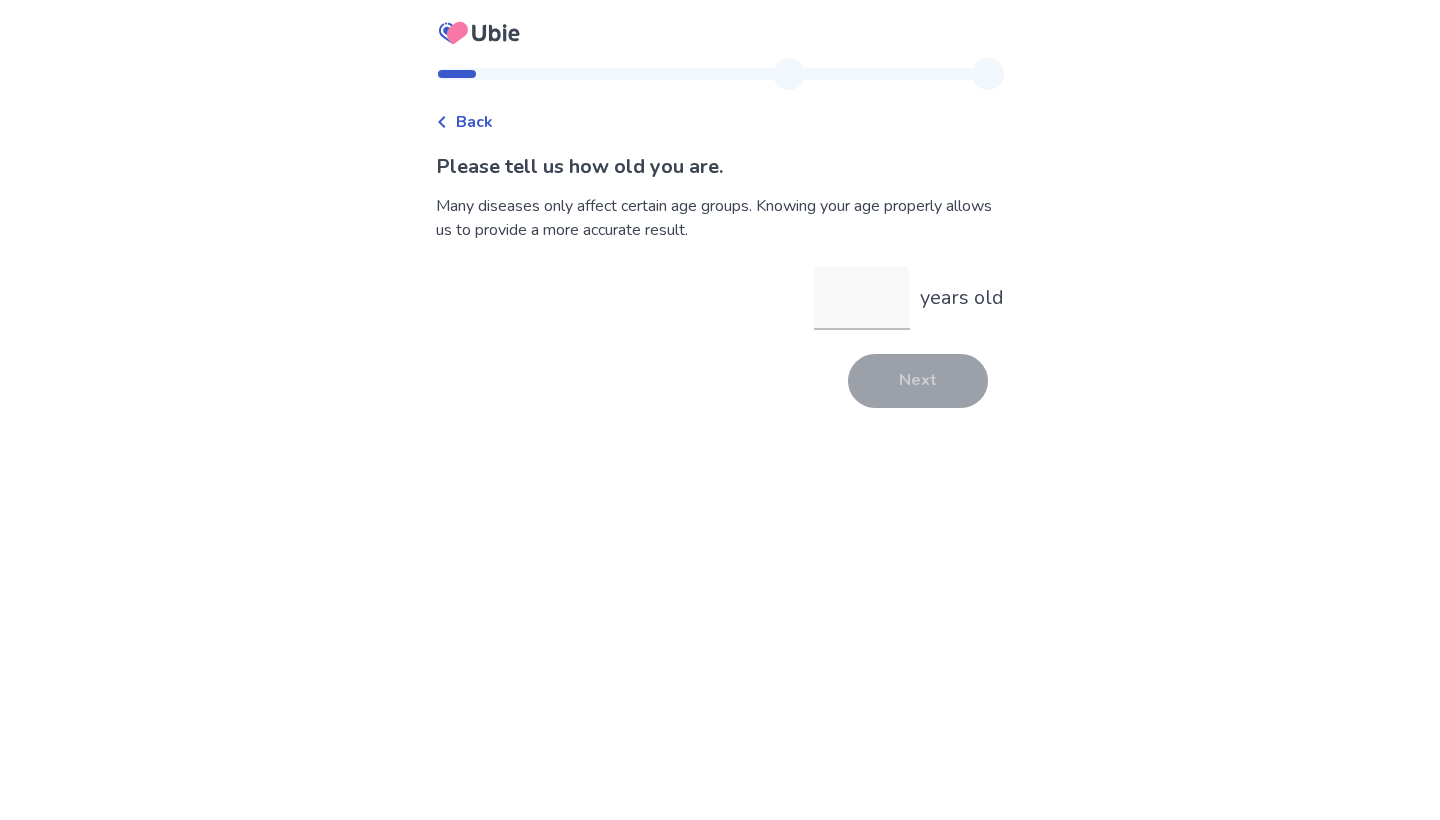 click on "Please tell us how old you are. Many diseases only affect certain age groups. Knowing your age properly allows us to provide a more accurate result. years old Next" at bounding box center [720, 280] 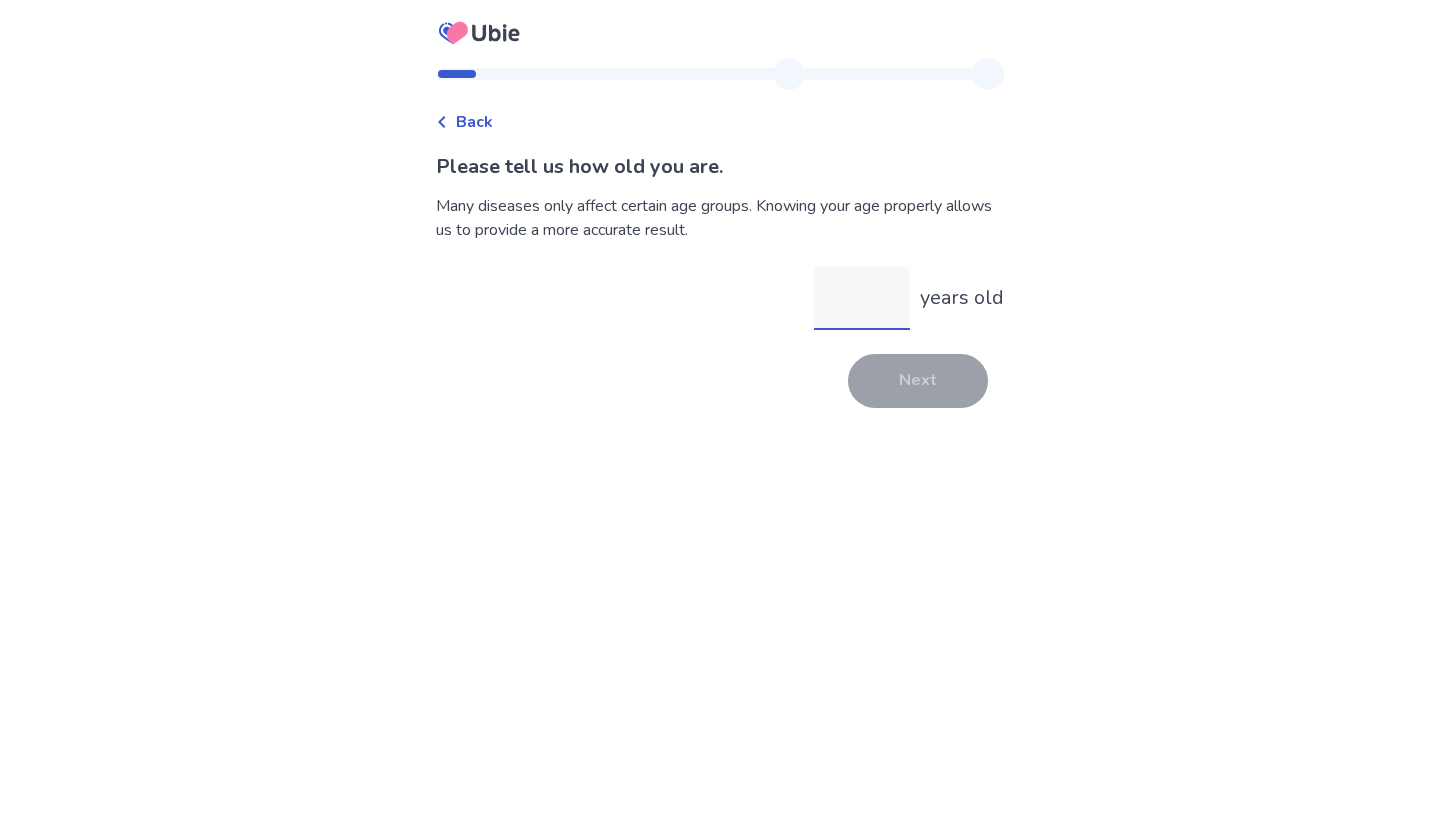 click on "years old" at bounding box center [862, 298] 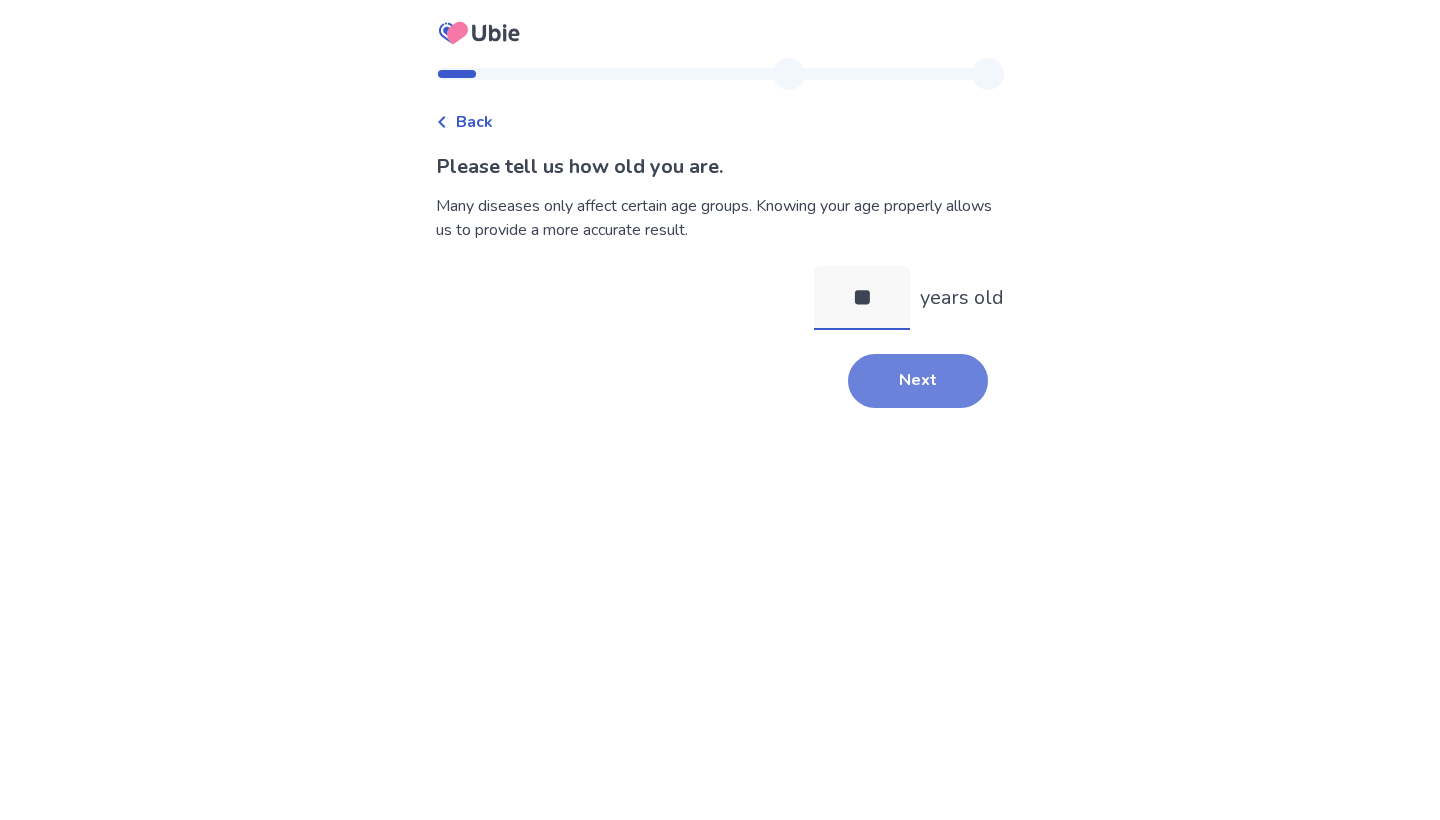 type on "**" 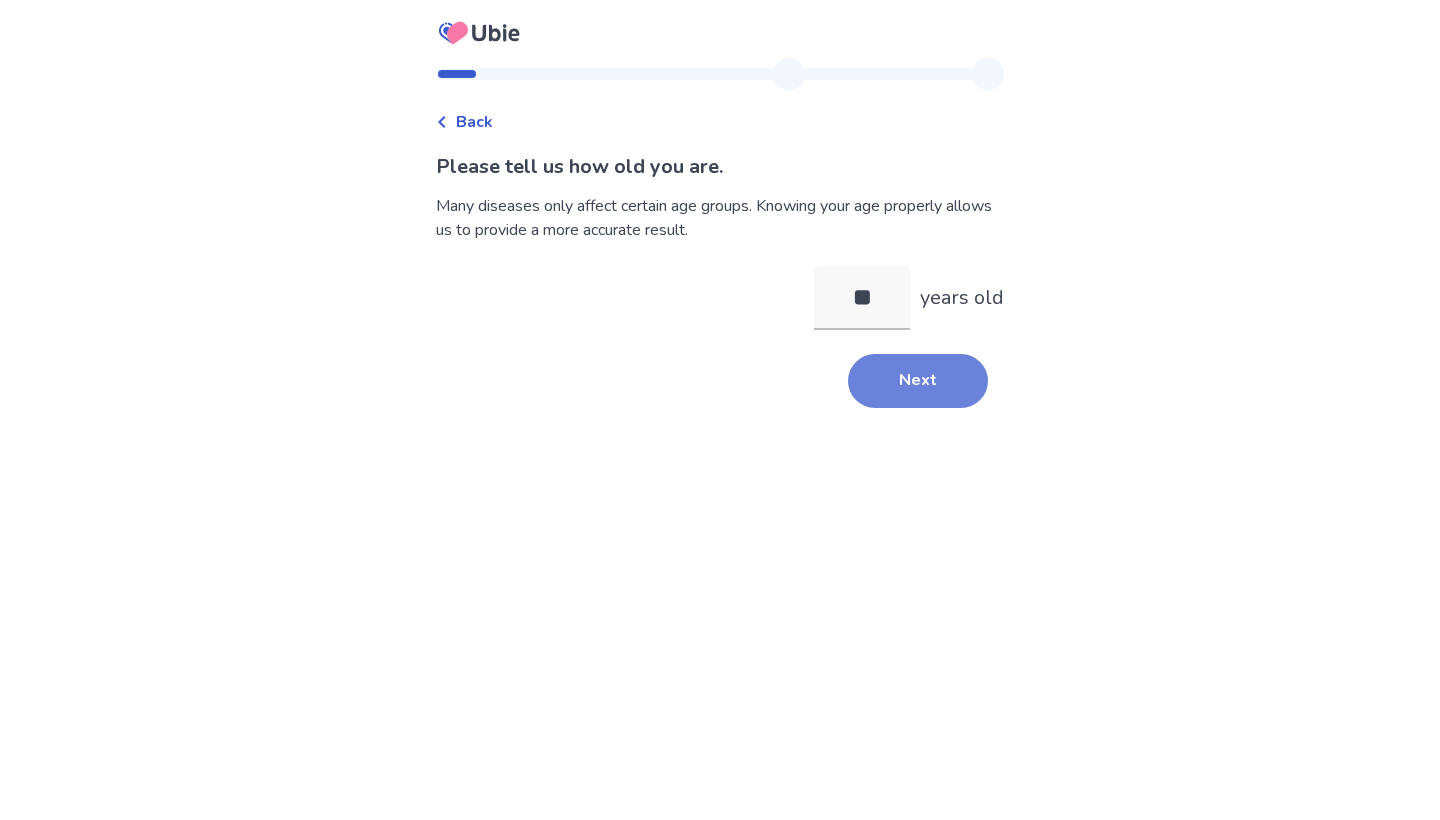 click on "Next" at bounding box center (918, 381) 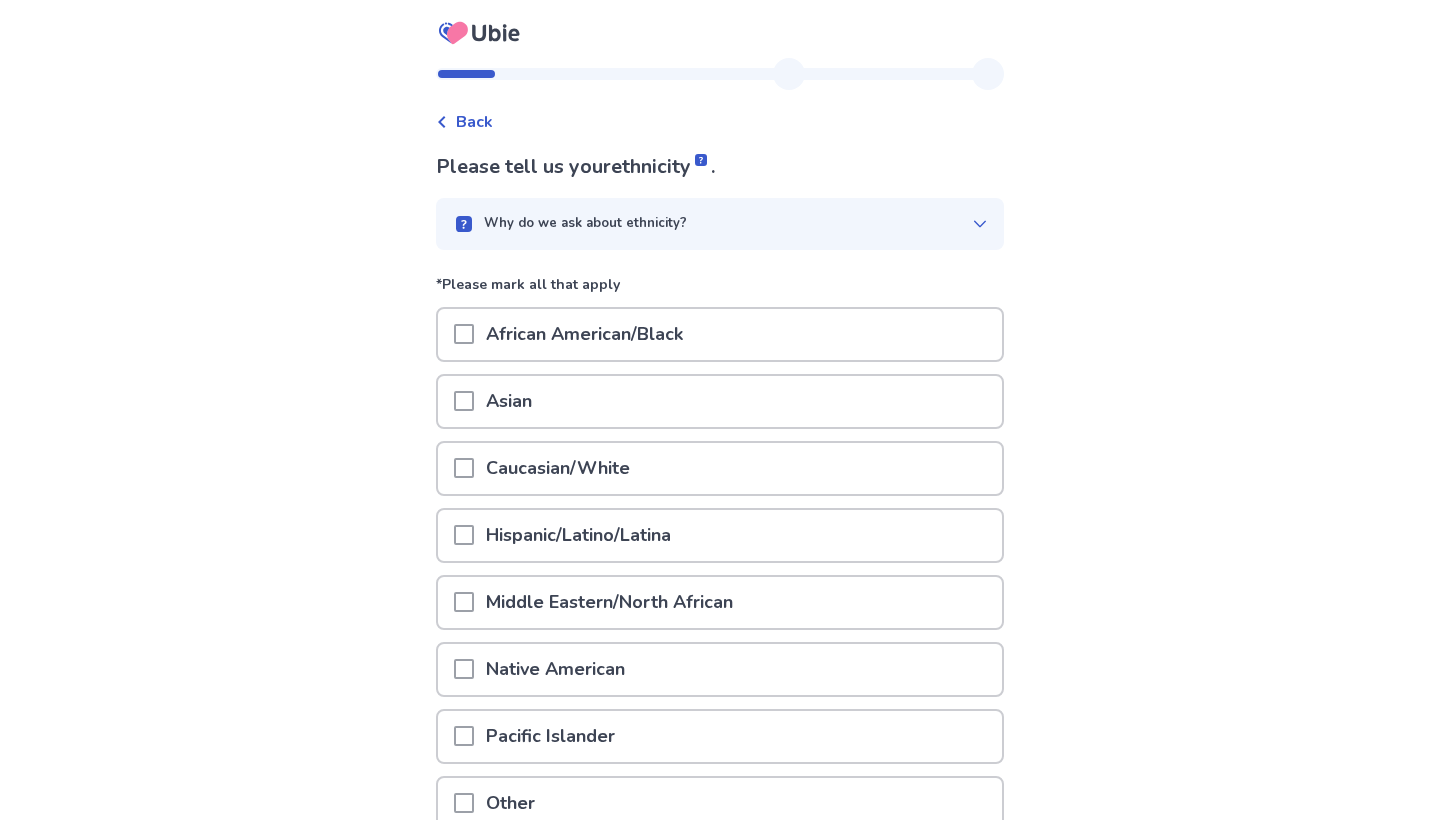 click on "Caucasian/White" at bounding box center [720, 468] 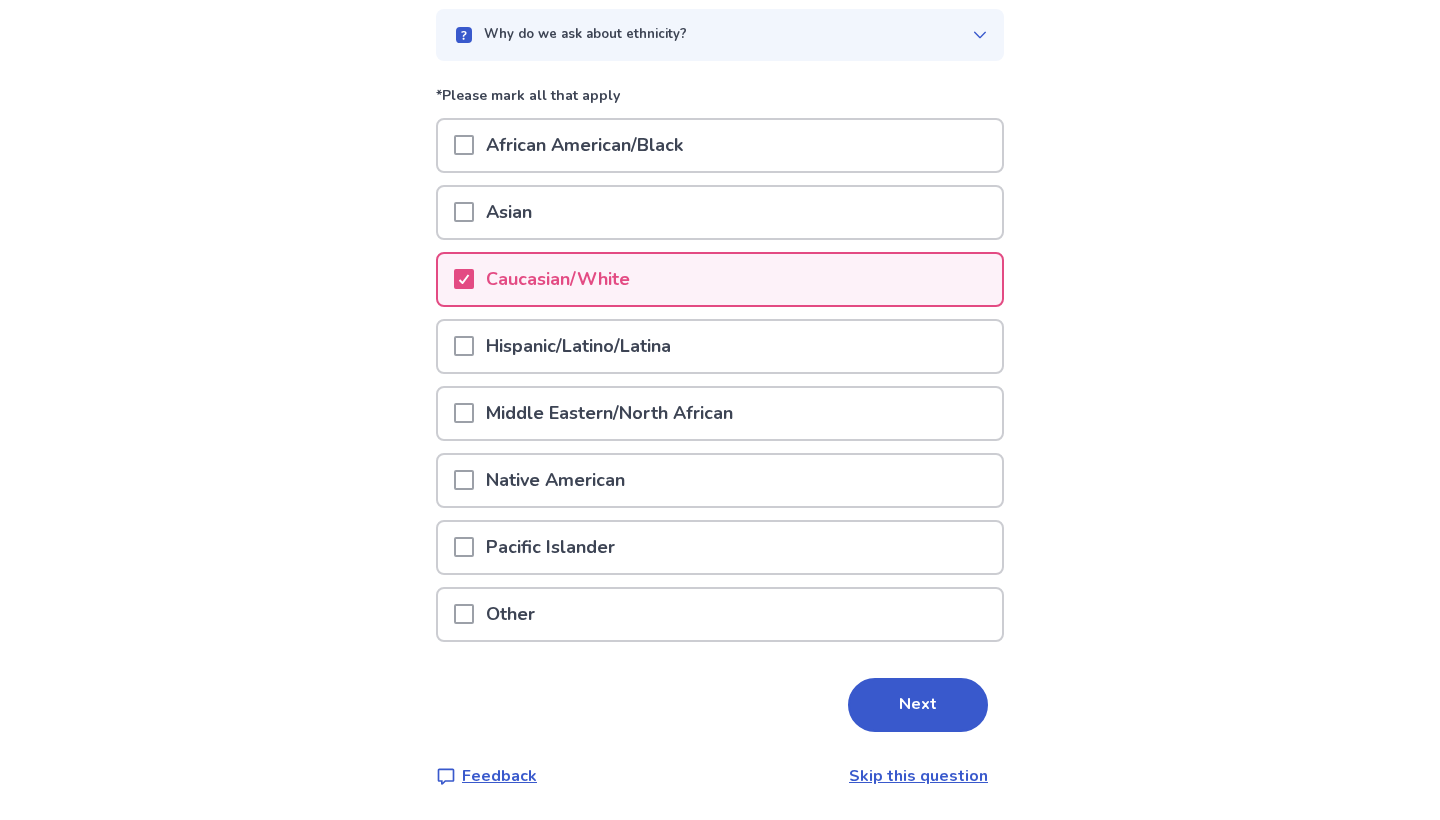 scroll, scrollTop: 188, scrollLeft: 0, axis: vertical 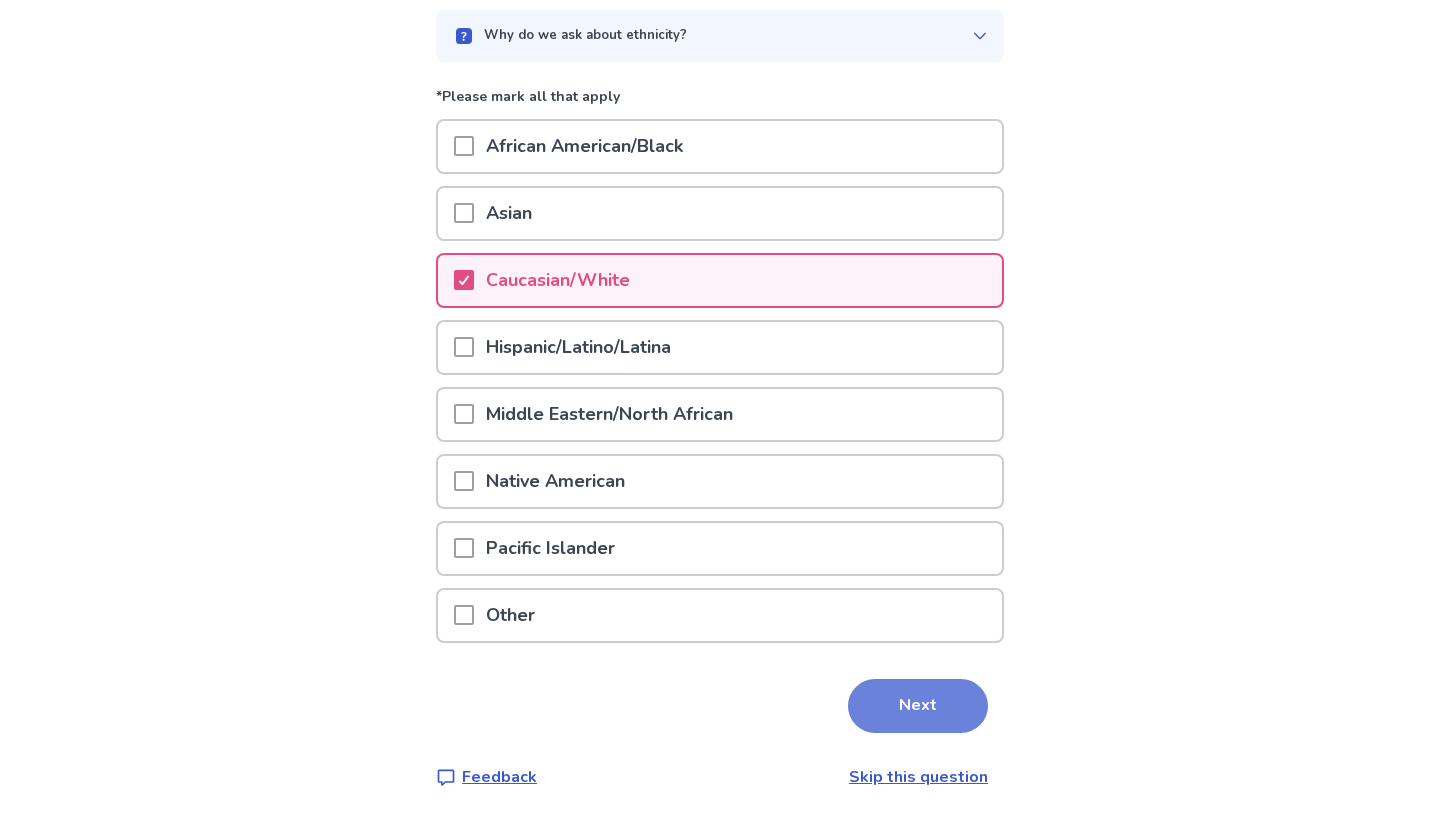 click on "Next" at bounding box center (918, 706) 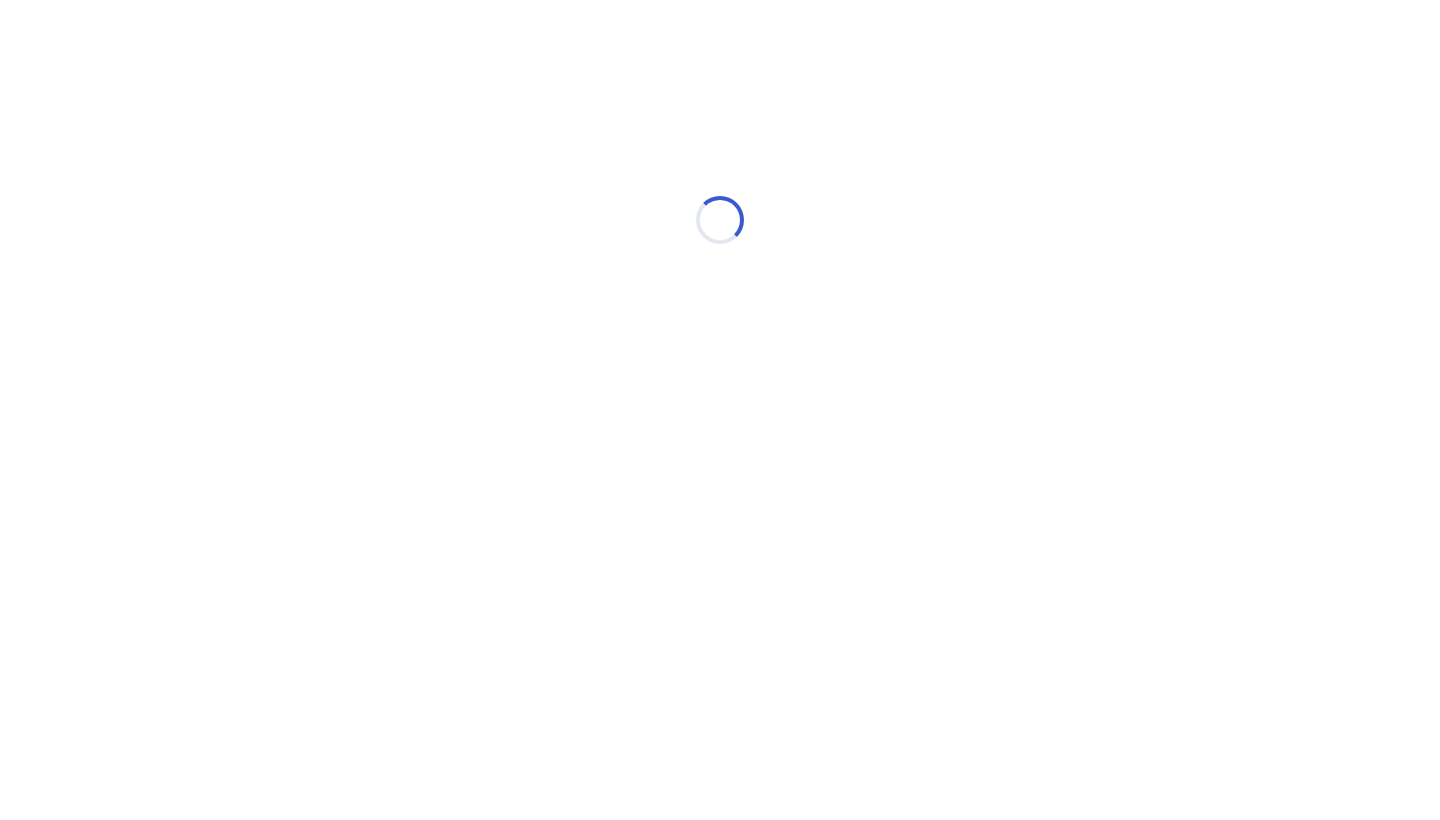 scroll, scrollTop: 0, scrollLeft: 0, axis: both 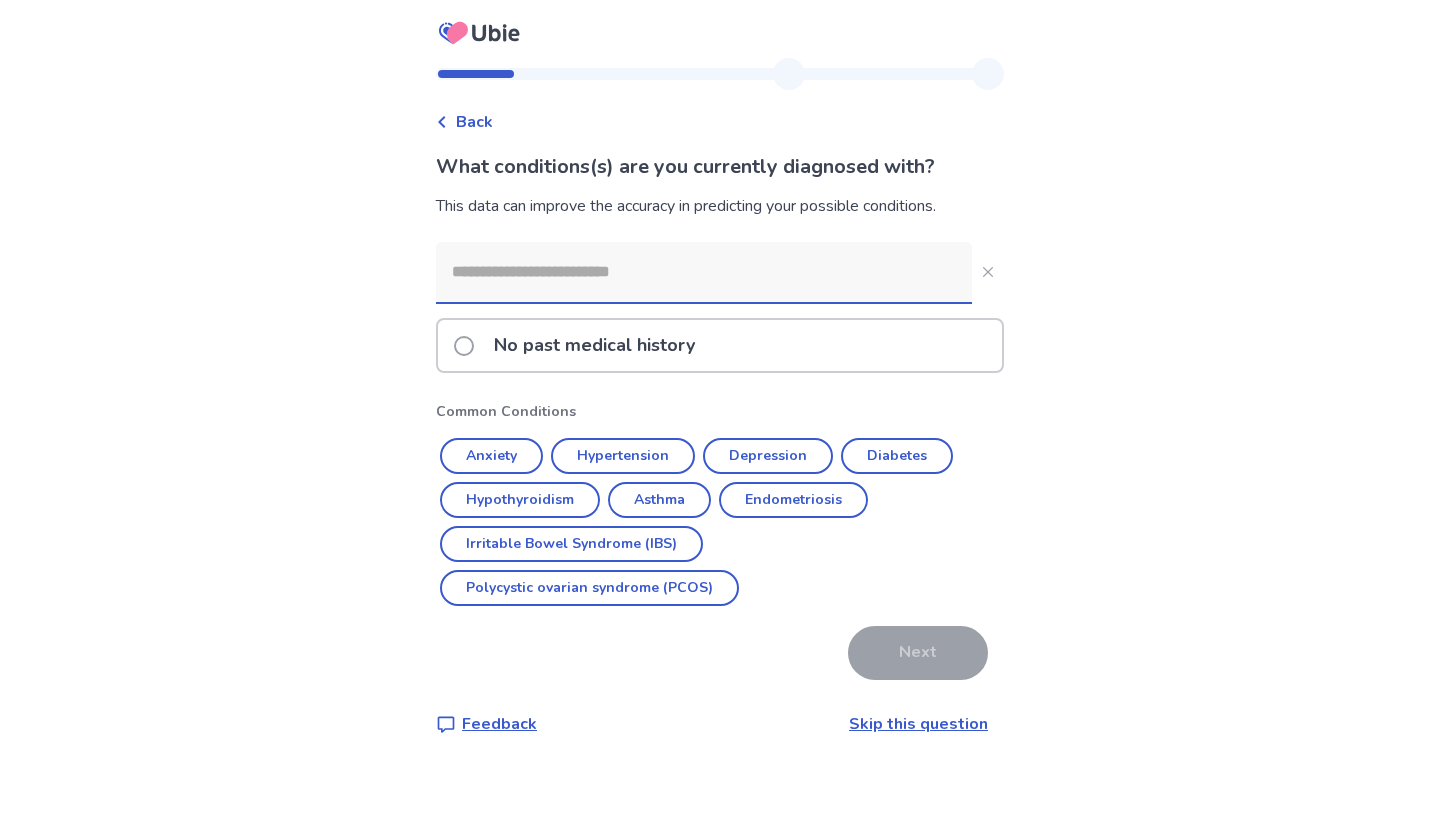 click on "Back What conditions(s) are you currently diagnosed with? This data can improve the accuracy in predicting your possible conditions. No past medical history Common Conditions Anxiety Hypertension Depression Diabetes Hypothyroidism Asthma Endometriosis Irritable Bowel Syndrome (IBS) Polycystic ovarian syndrome (PCOS) Next Feedback Skip this question" at bounding box center (720, 413) 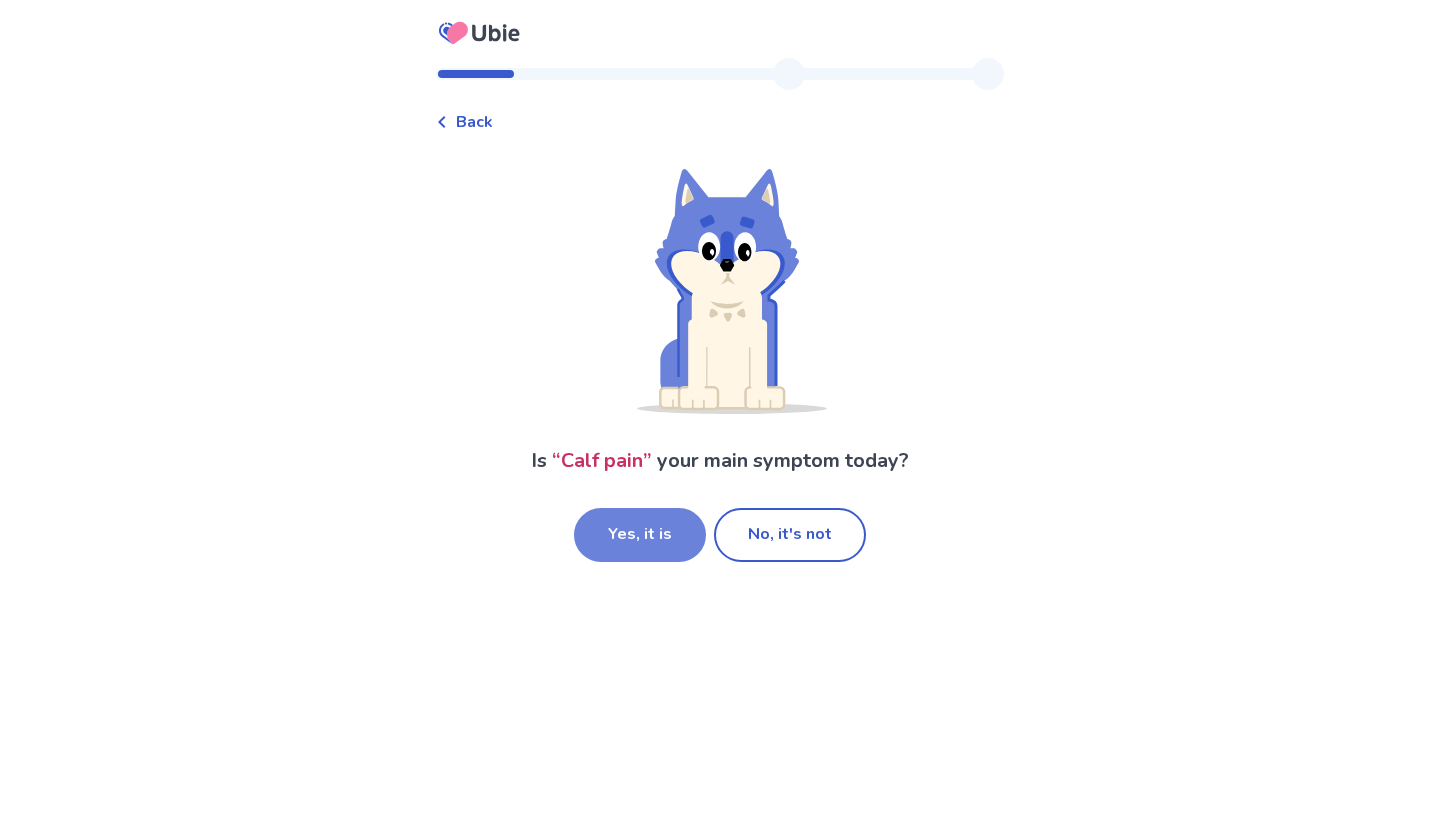 click on "Yes, it is" at bounding box center (640, 535) 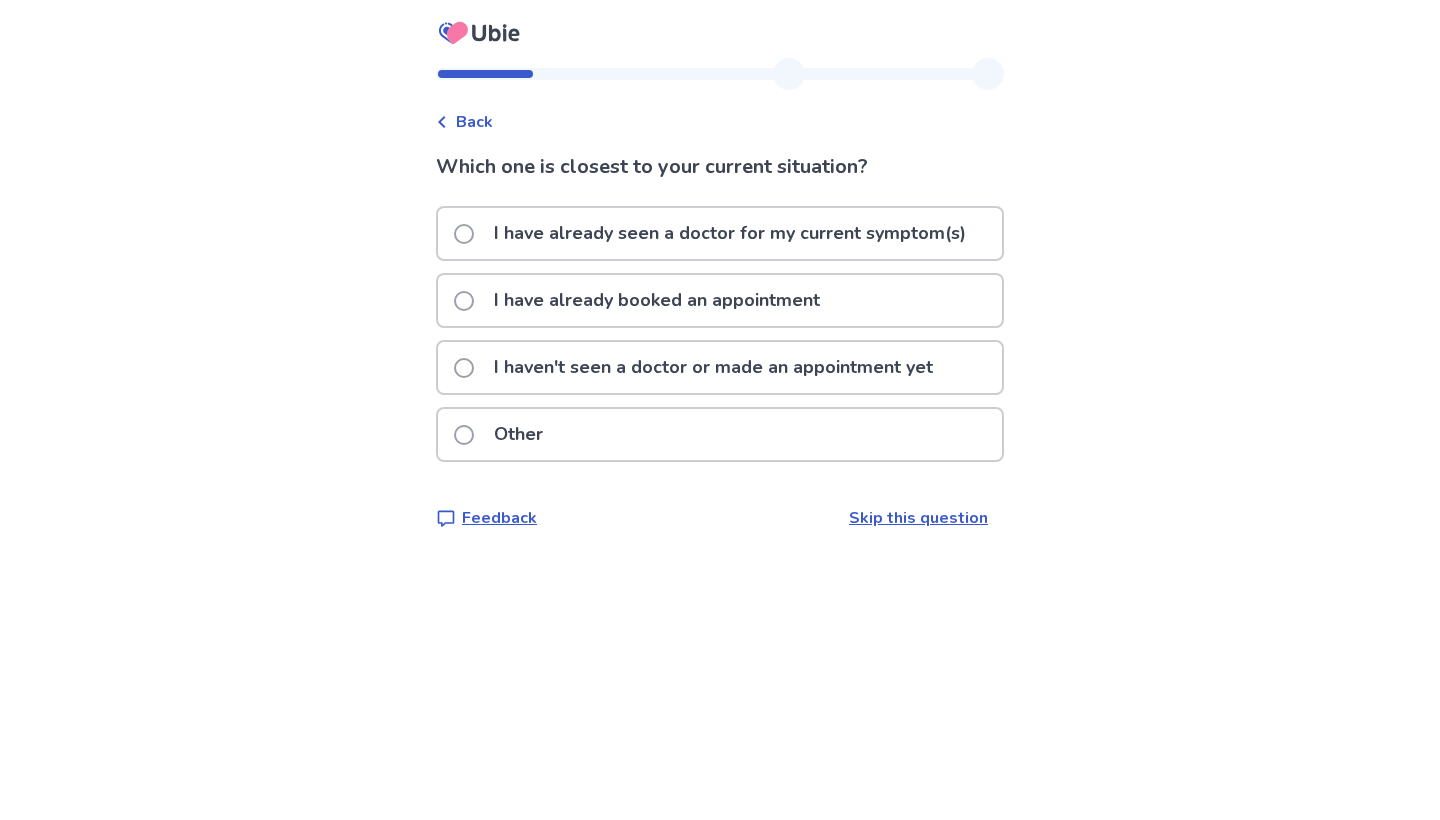 click on "I haven't seen a doctor or made an appointment yet" at bounding box center (713, 367) 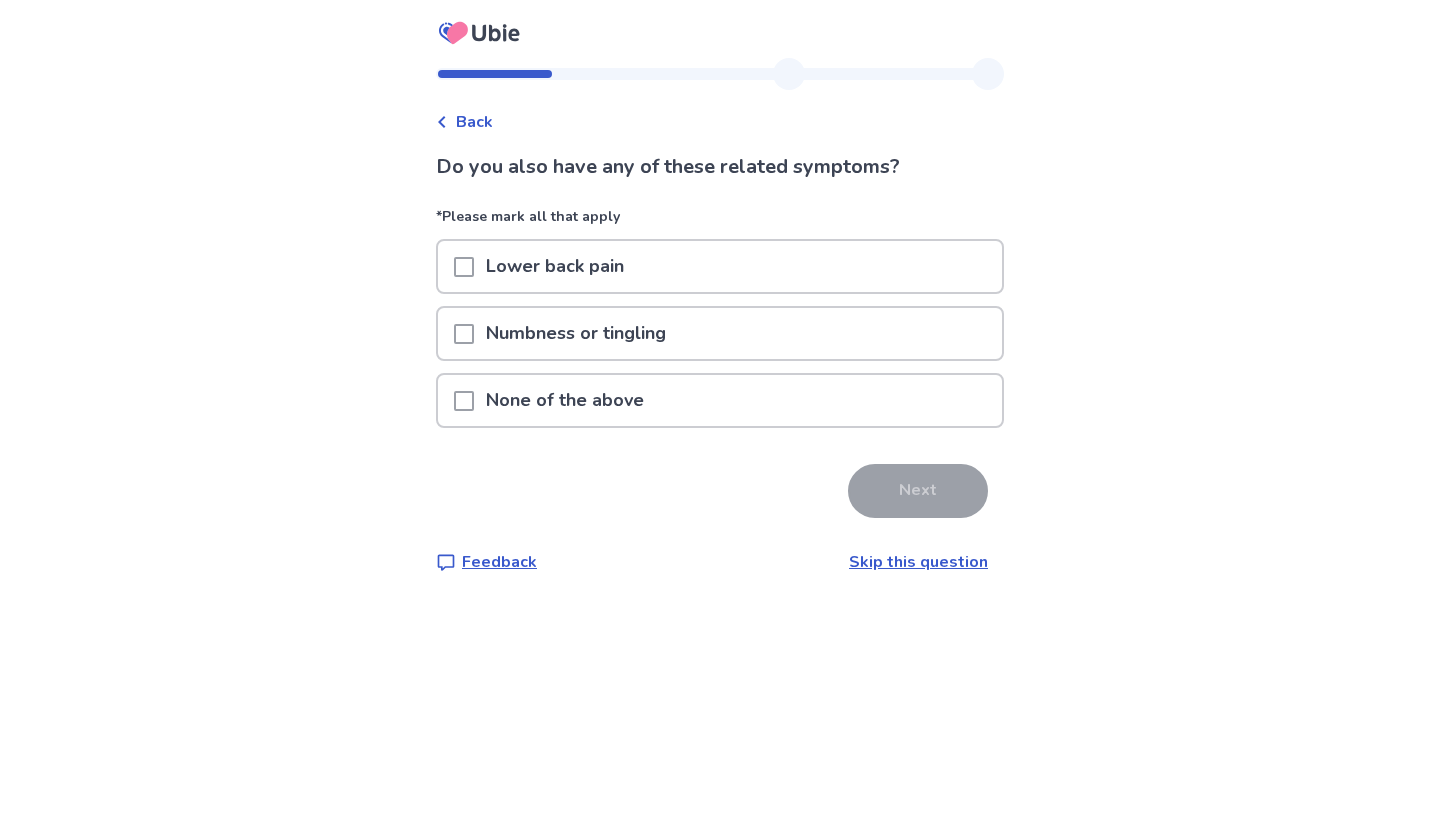 click on "Do you also have any of these related symptoms? *Please mark all that apply Lower back pain Numbness or tingling None of the above Next Feedback Skip this question" at bounding box center [720, 363] 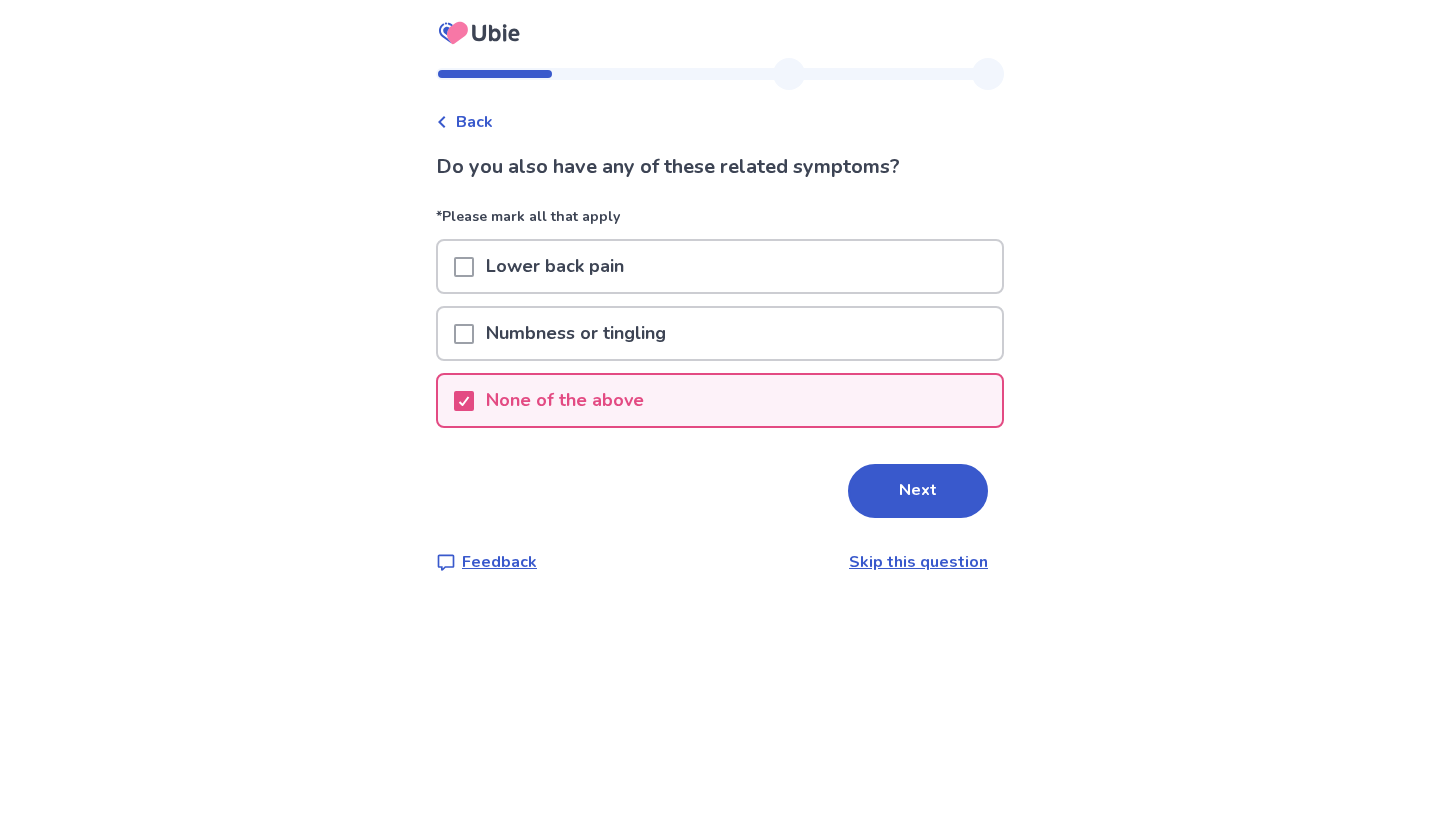 click on "Next" at bounding box center (720, 491) 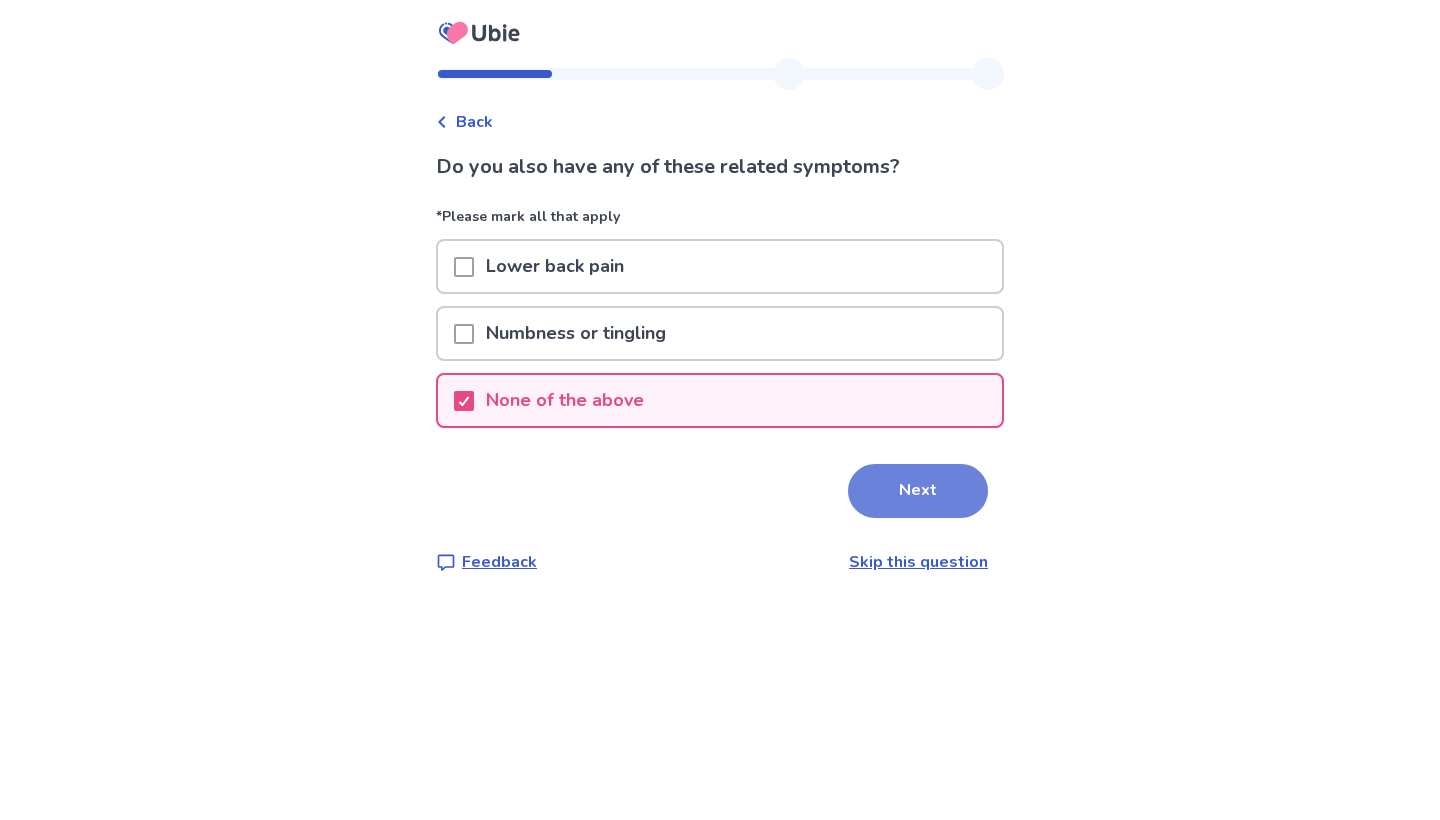 click on "Next" at bounding box center (918, 491) 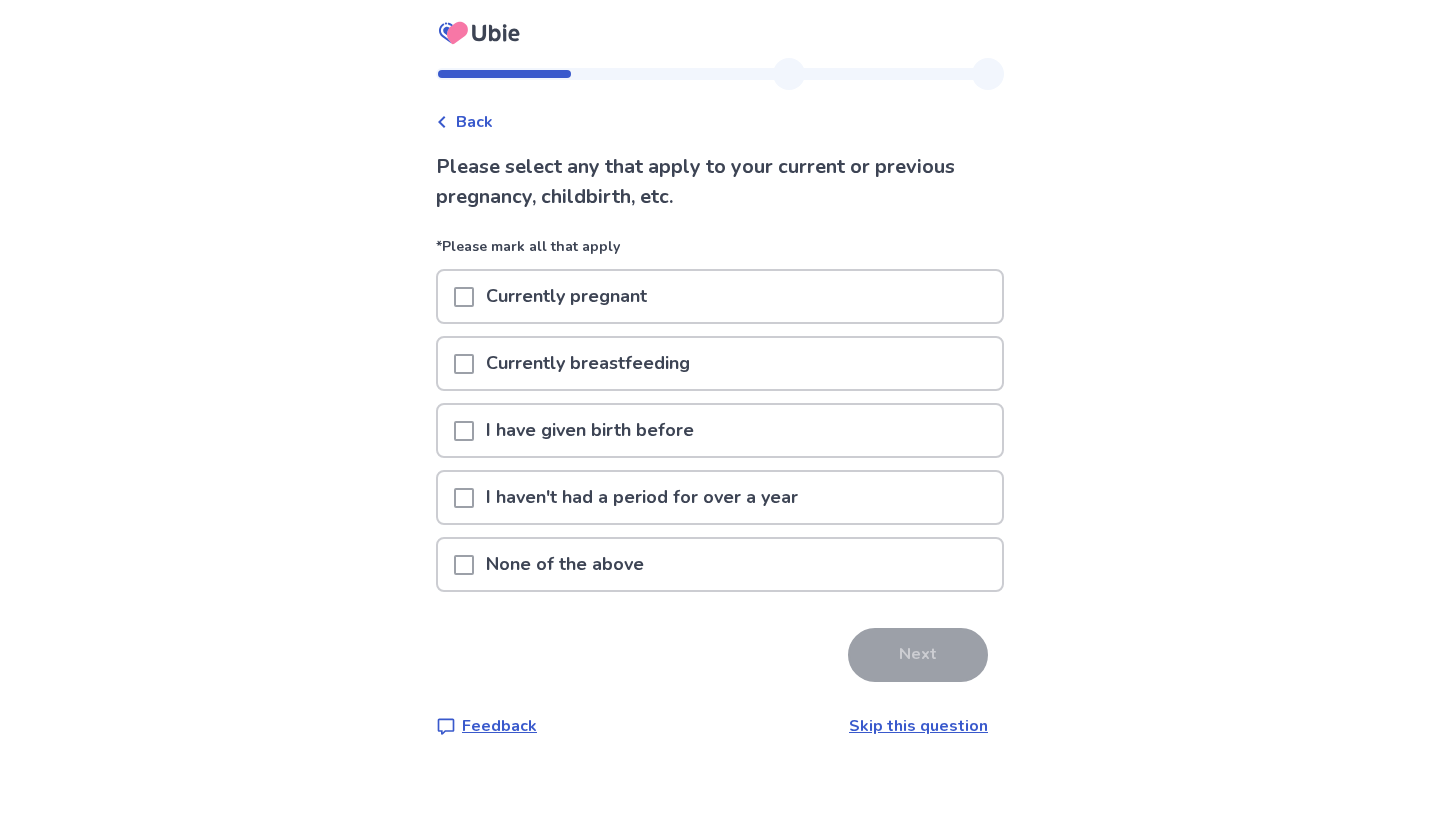 click on "None of the above" at bounding box center [720, 564] 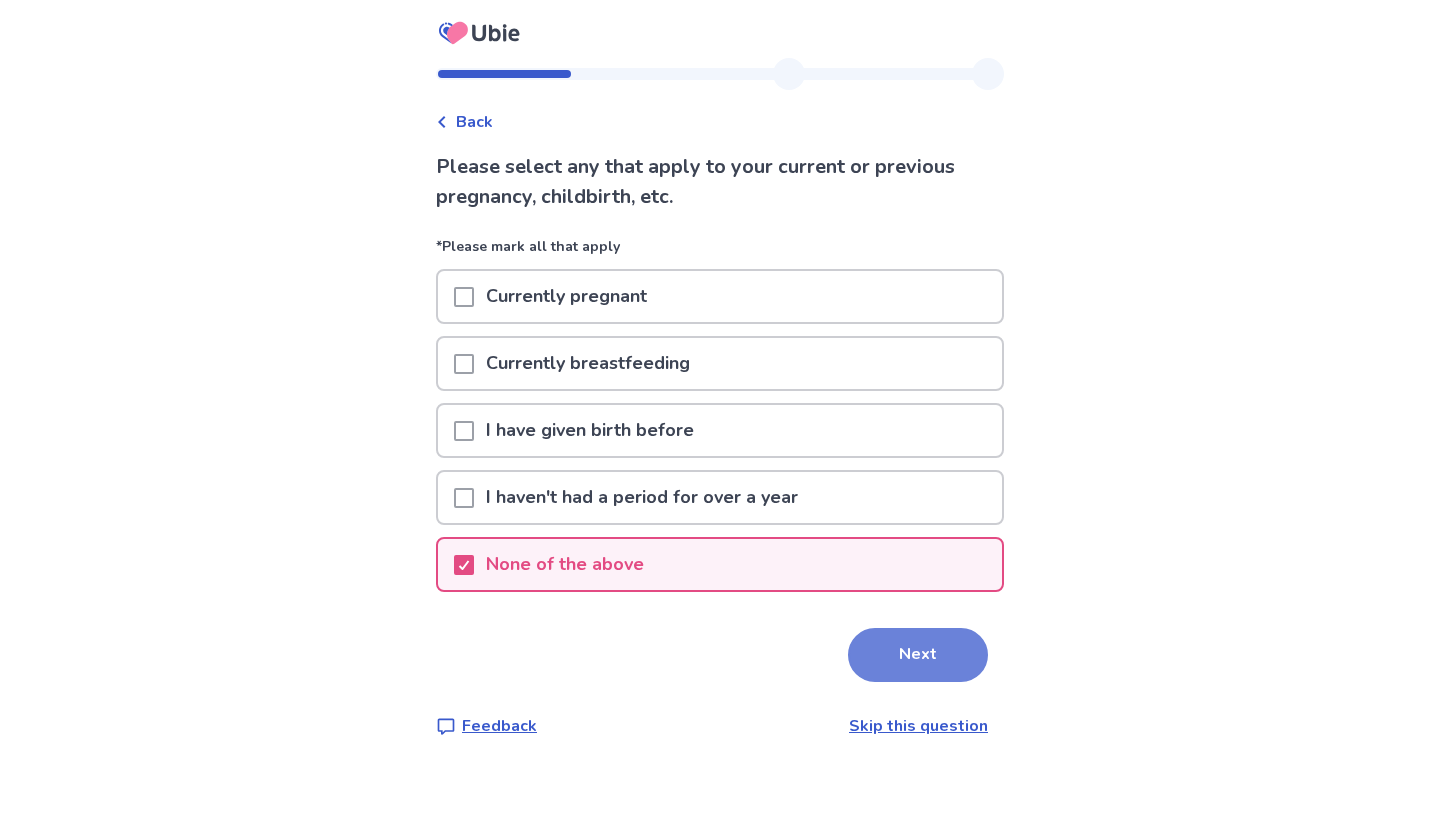 click on "Next" at bounding box center [918, 655] 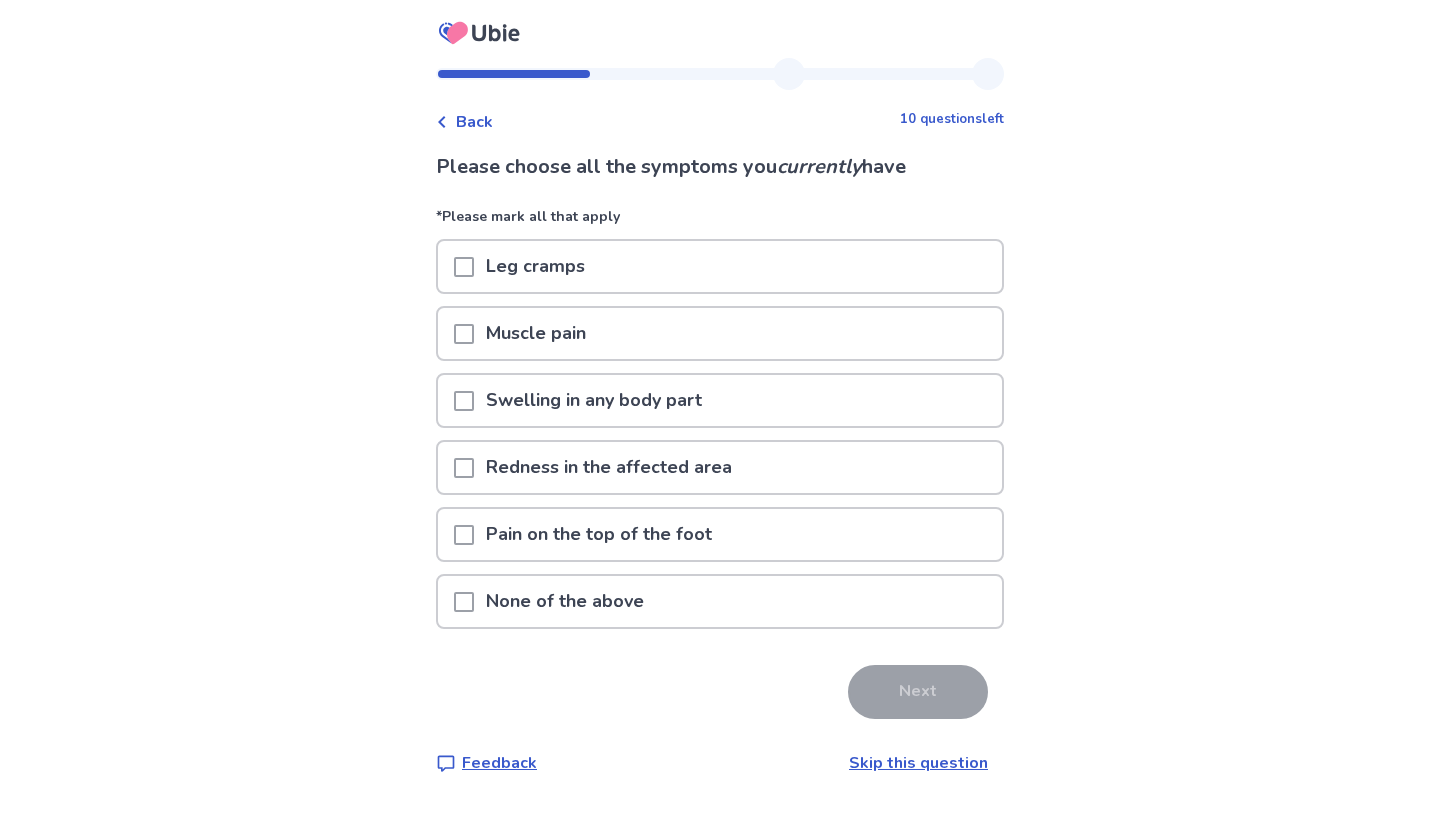 click on "Muscle pain" at bounding box center [720, 333] 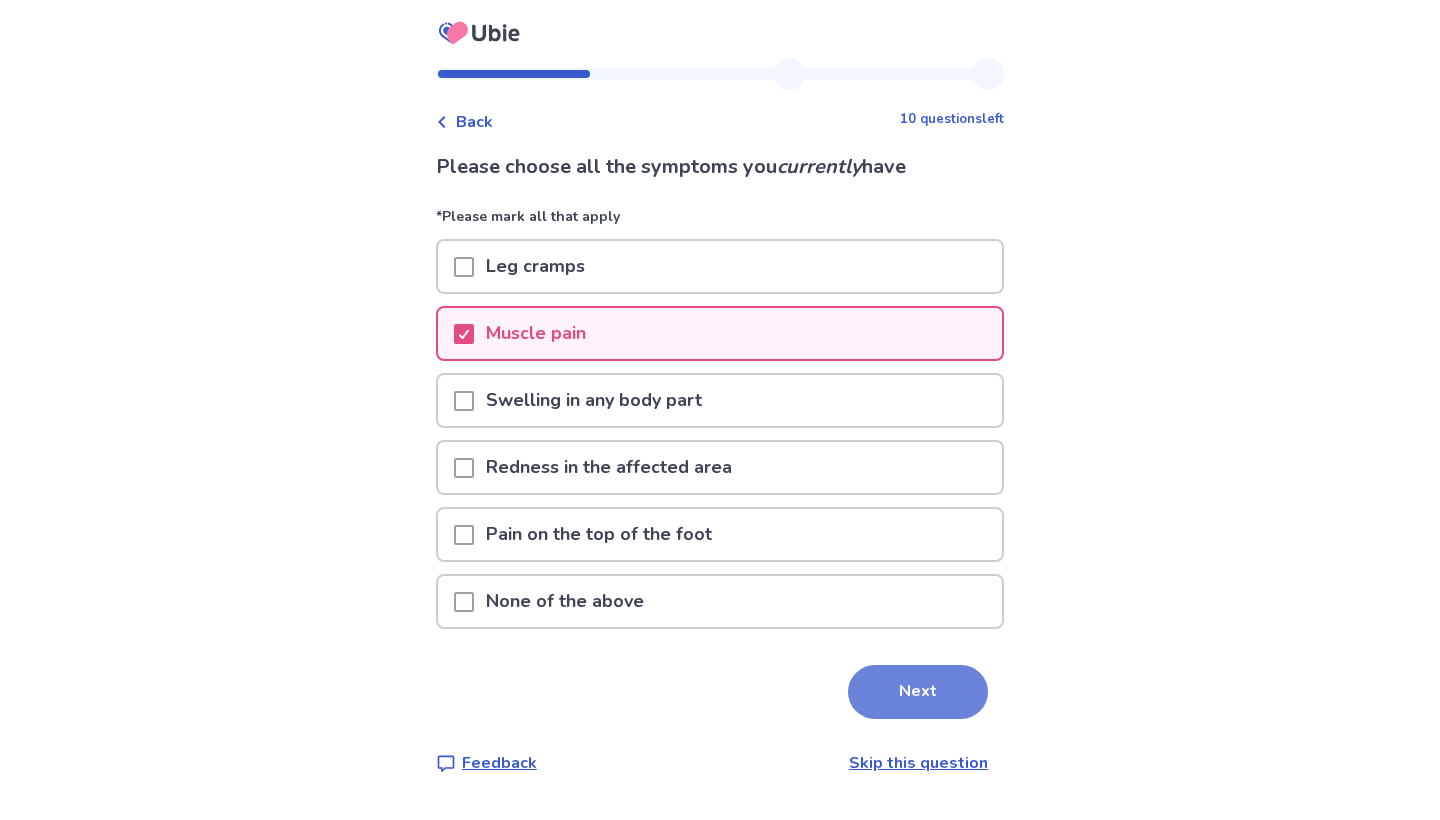 click on "Next" at bounding box center [918, 692] 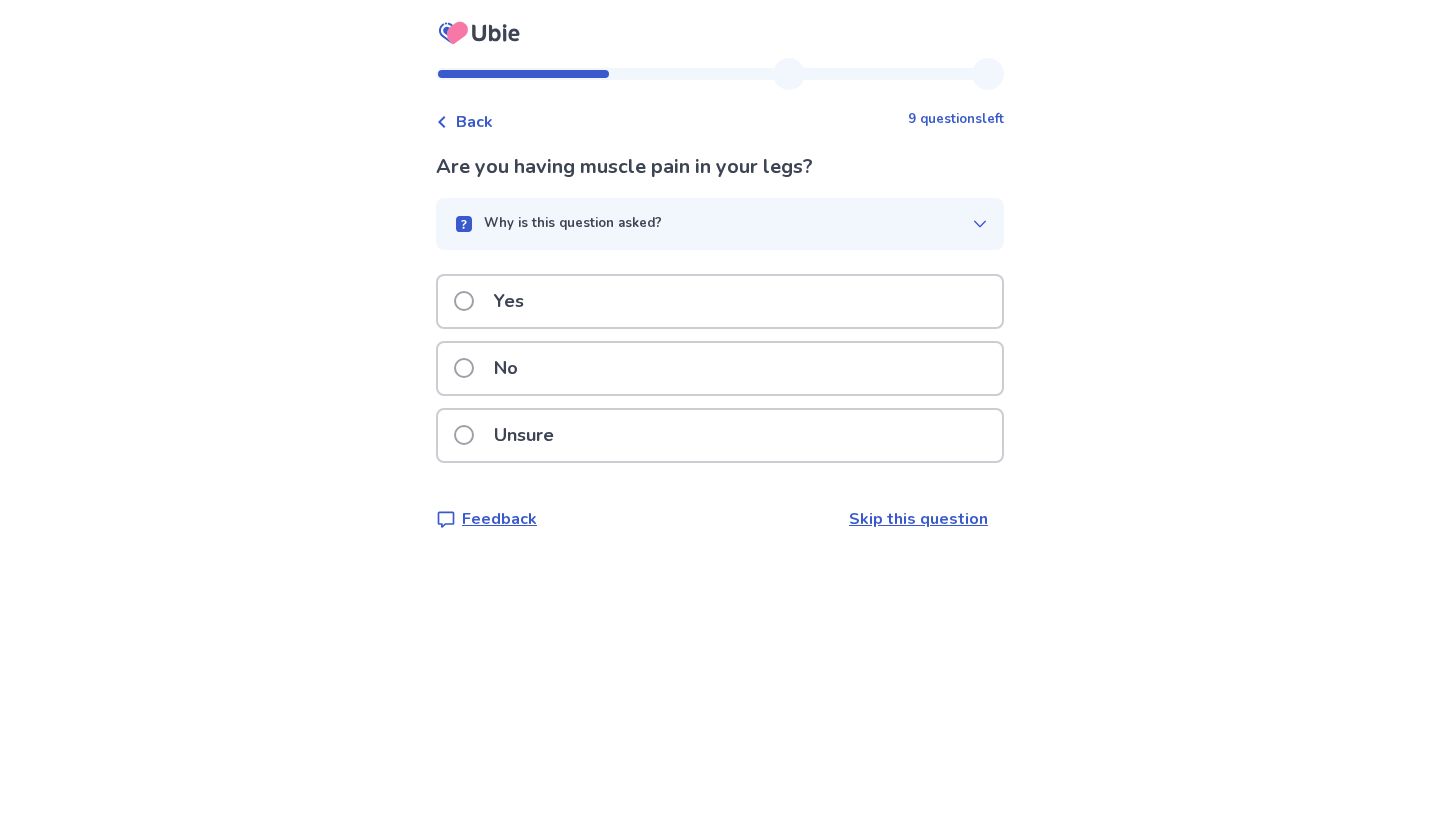 click on "Yes" at bounding box center [720, 301] 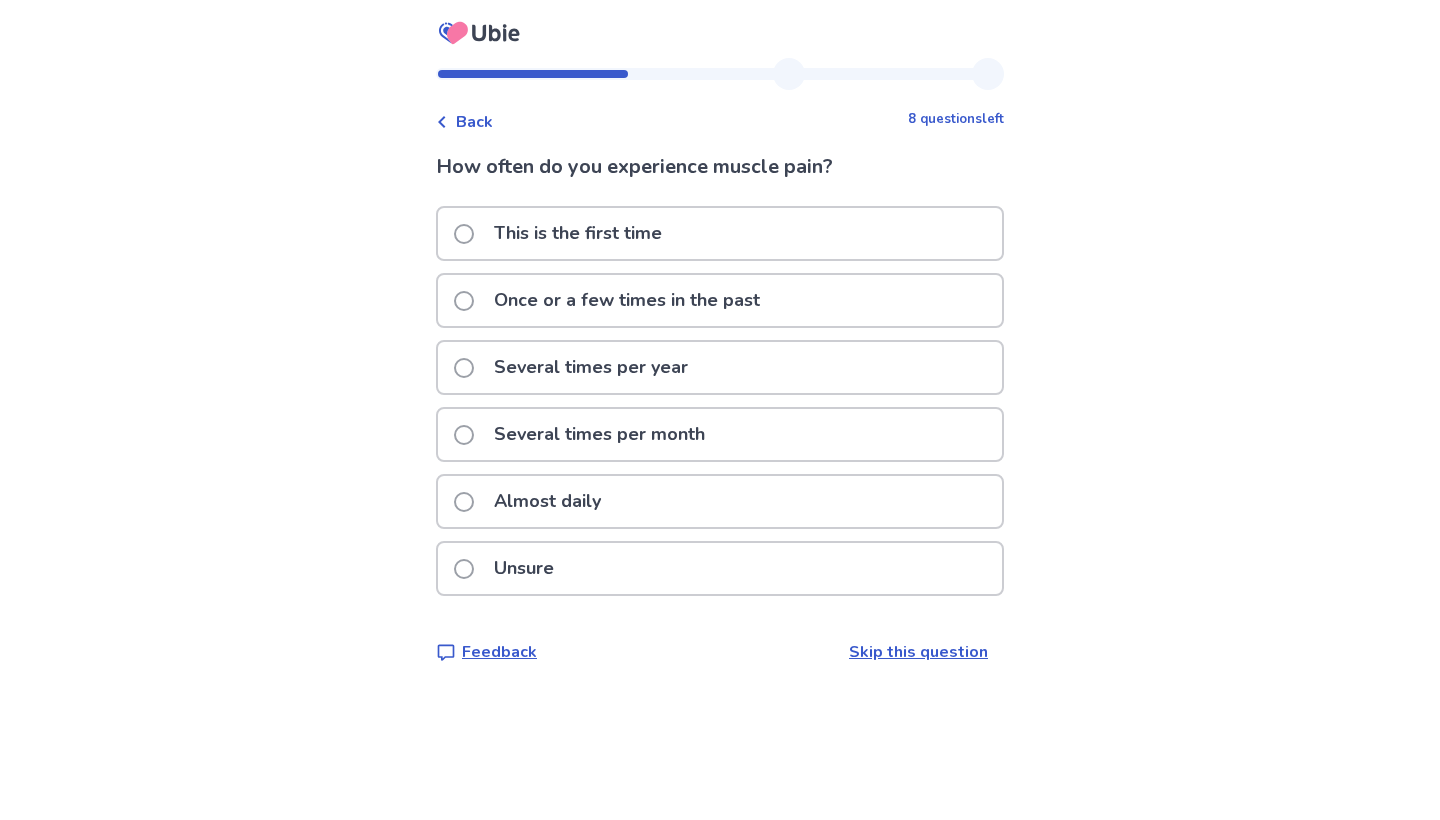 click on "Several times per month" at bounding box center [720, 434] 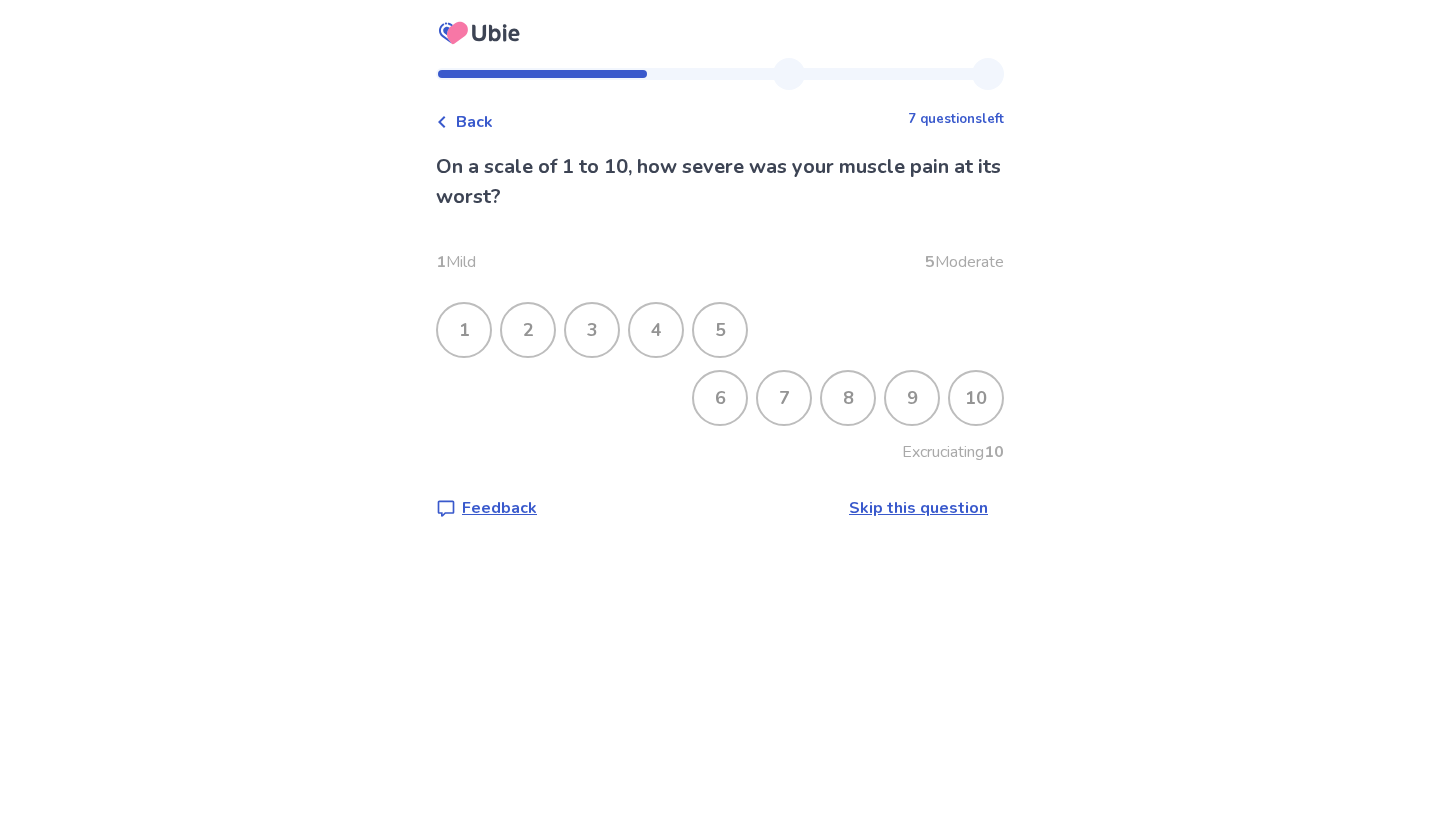 click on "4" at bounding box center [656, 330] 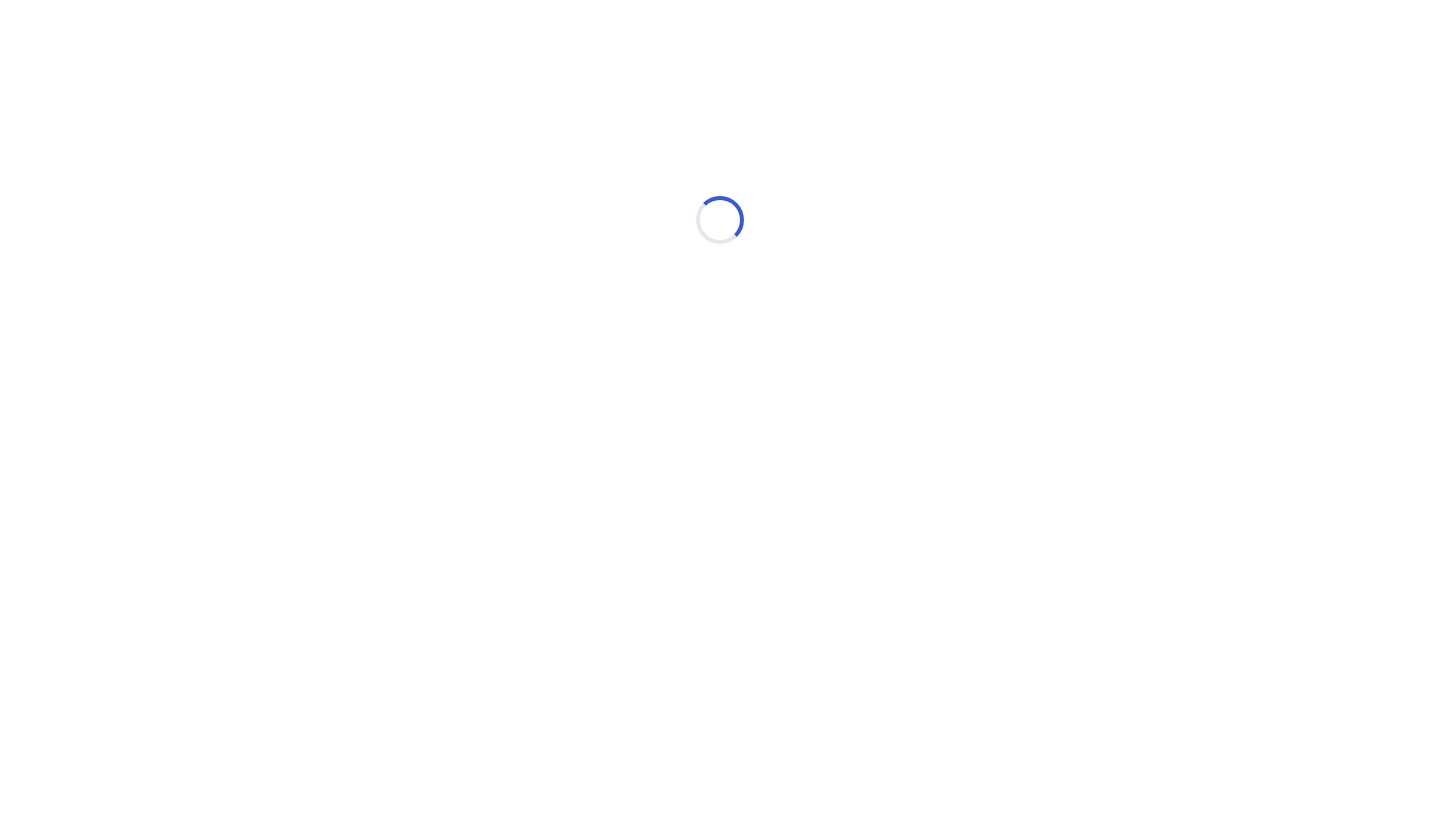 select on "*" 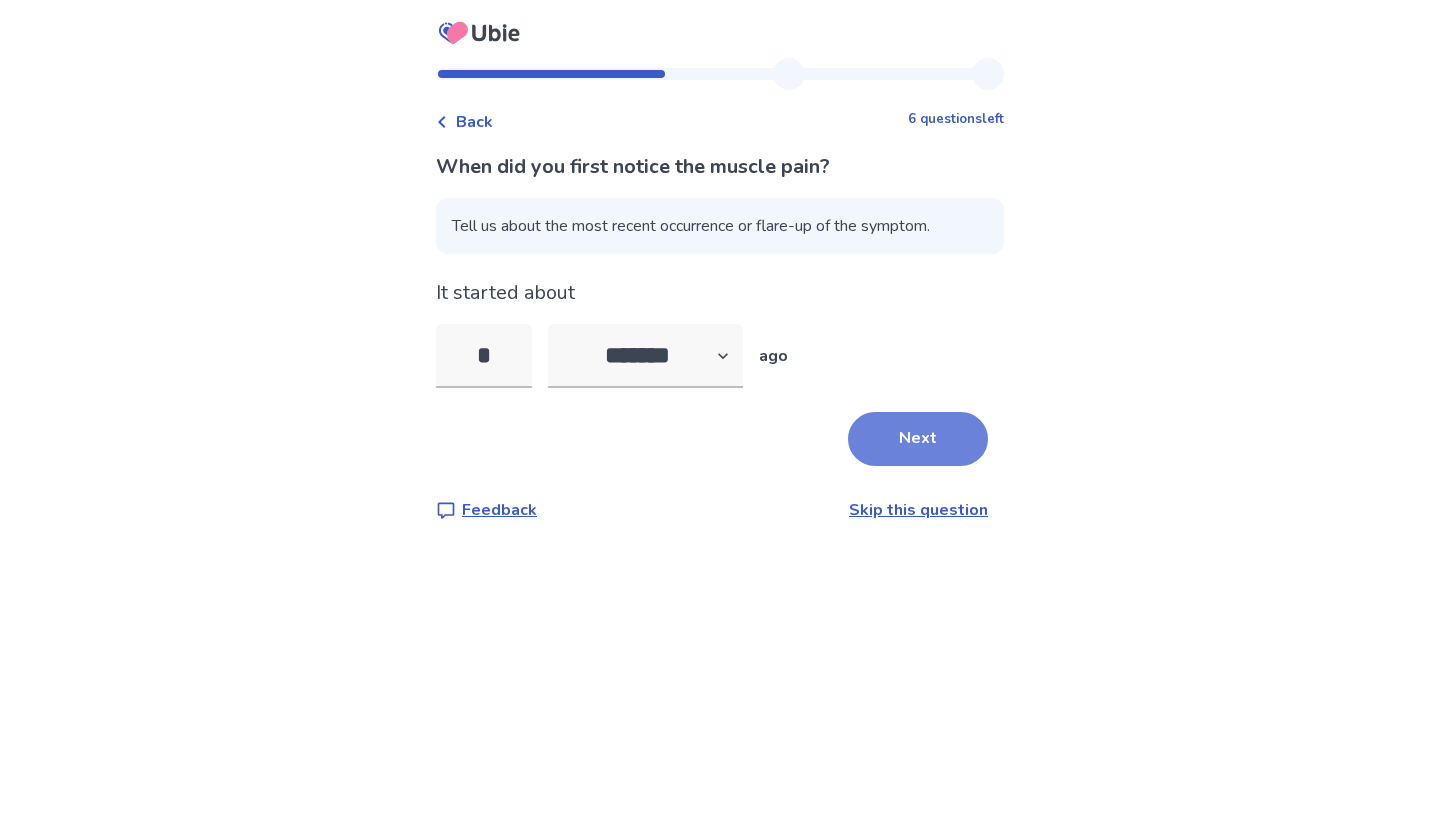 type on "*" 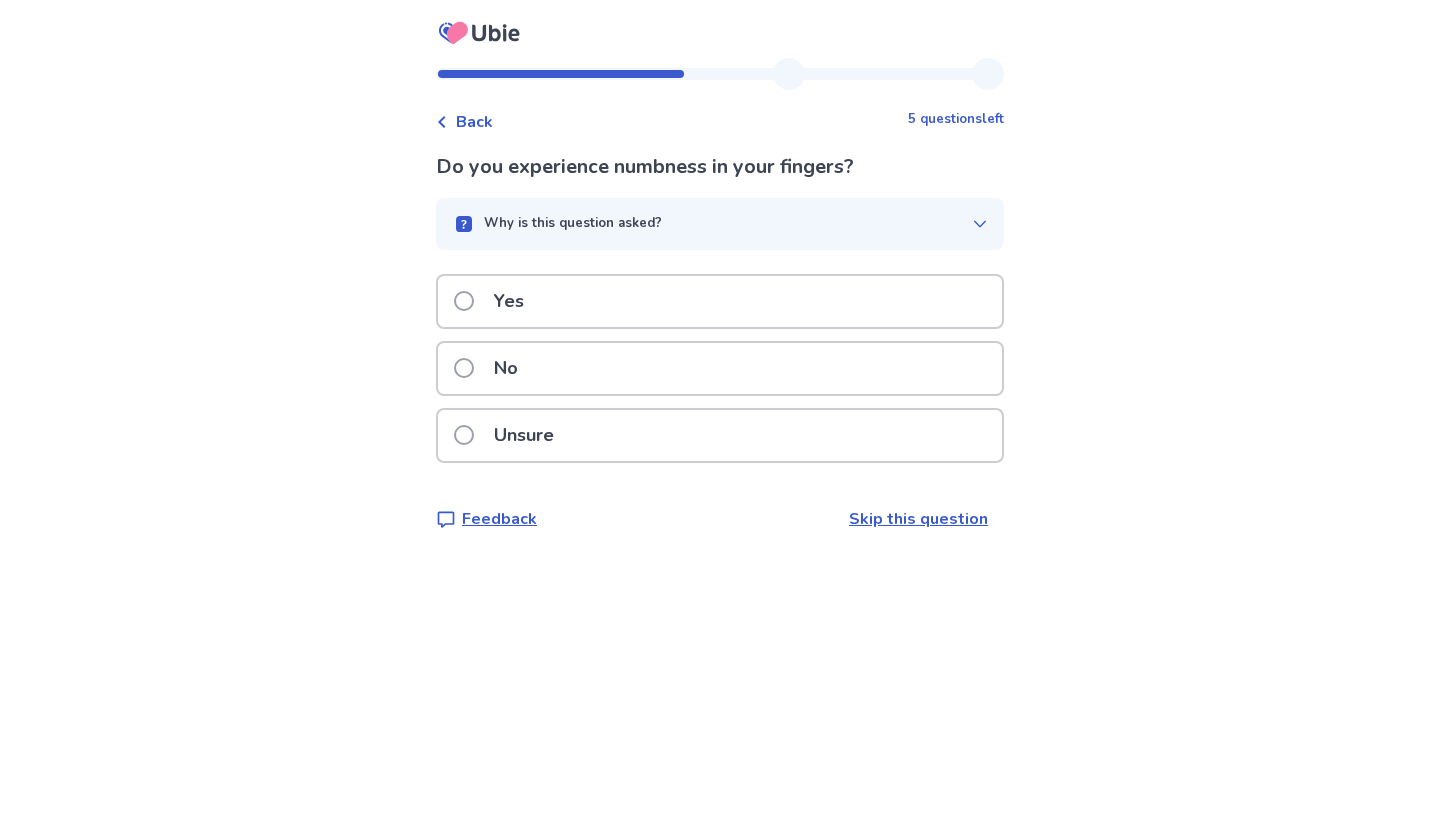 click on "No" at bounding box center (720, 368) 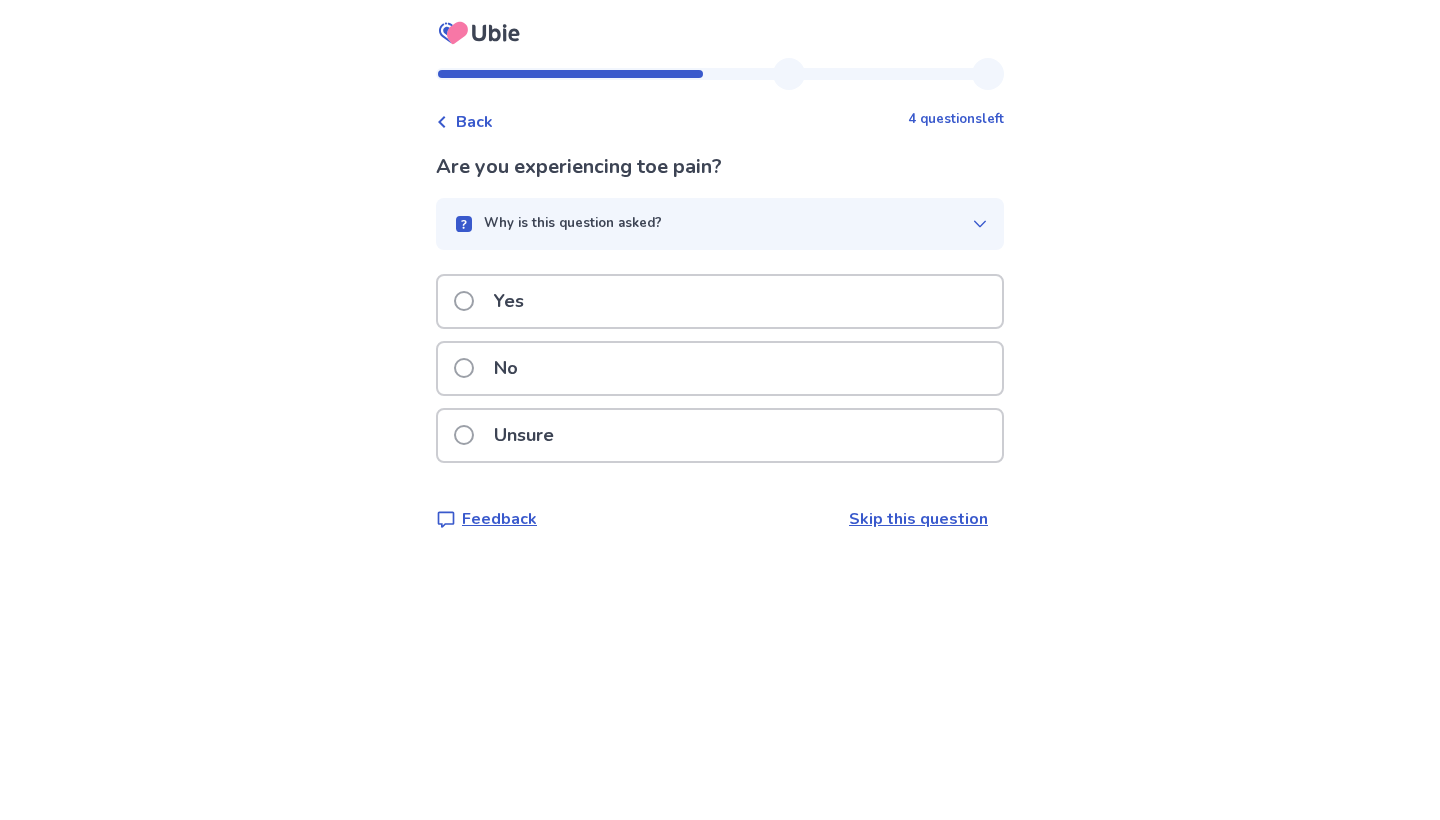 click on "No" at bounding box center [720, 368] 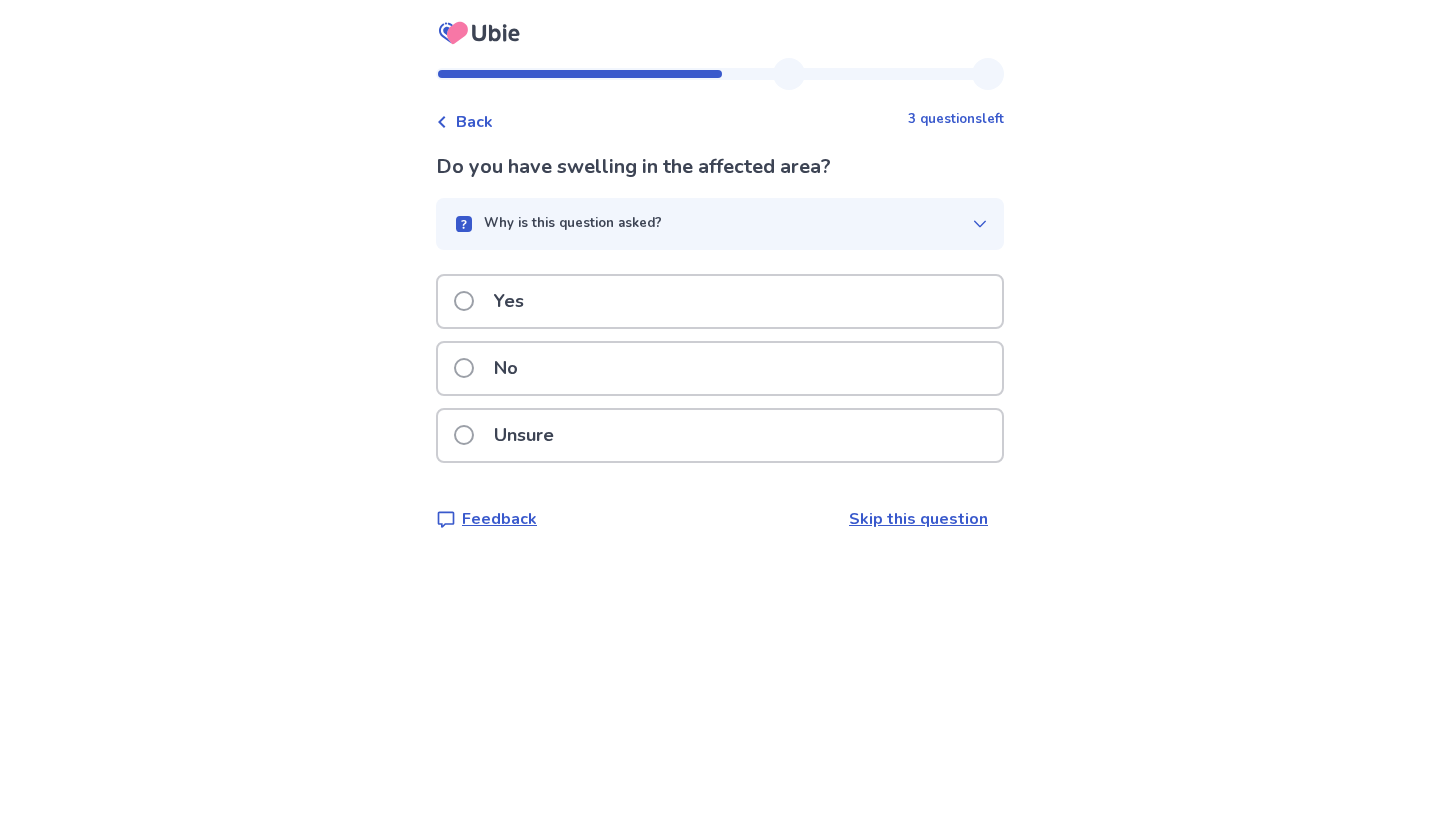 click on "Unsure" at bounding box center (720, 435) 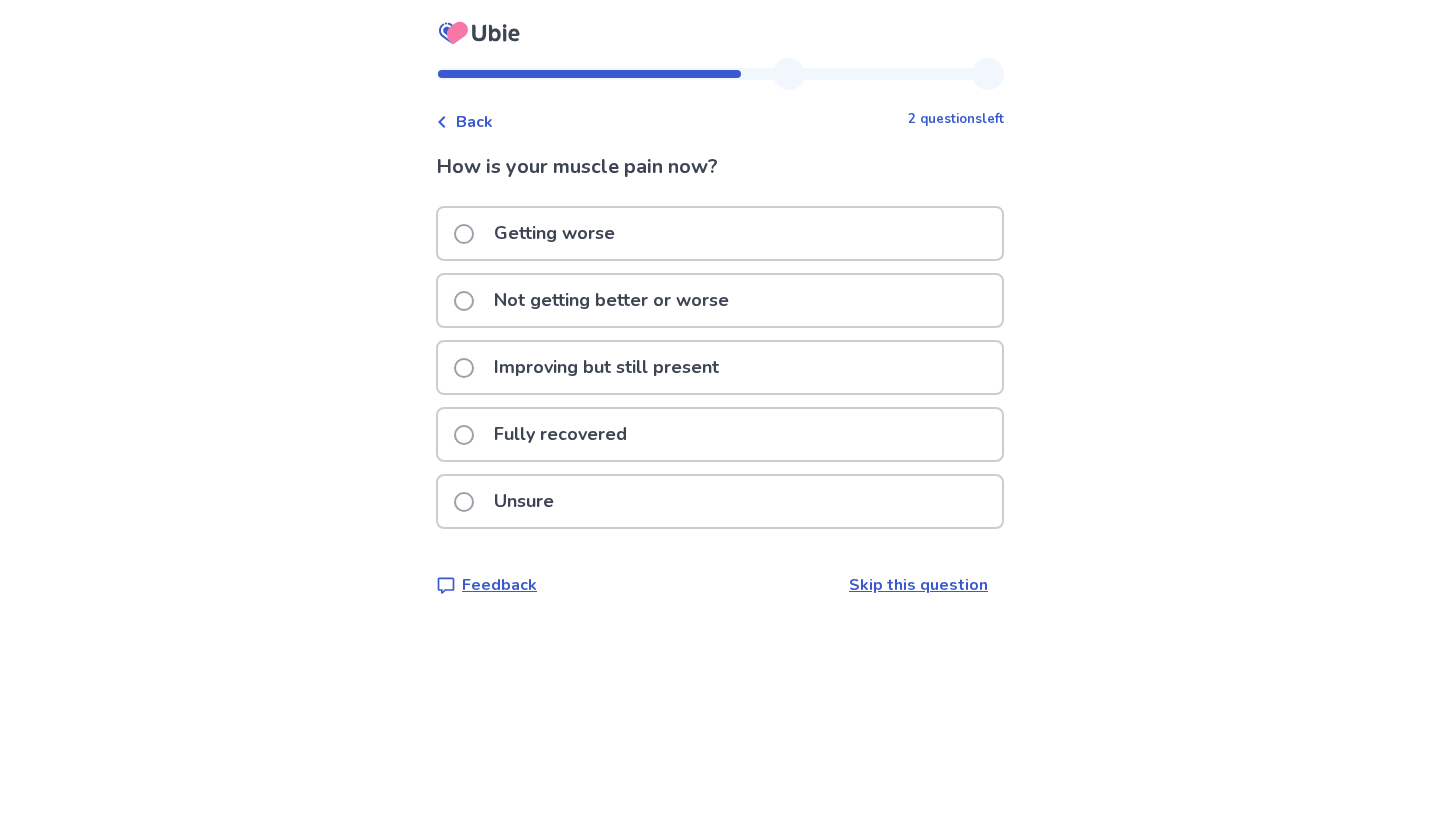 click on "Getting worse" at bounding box center [720, 233] 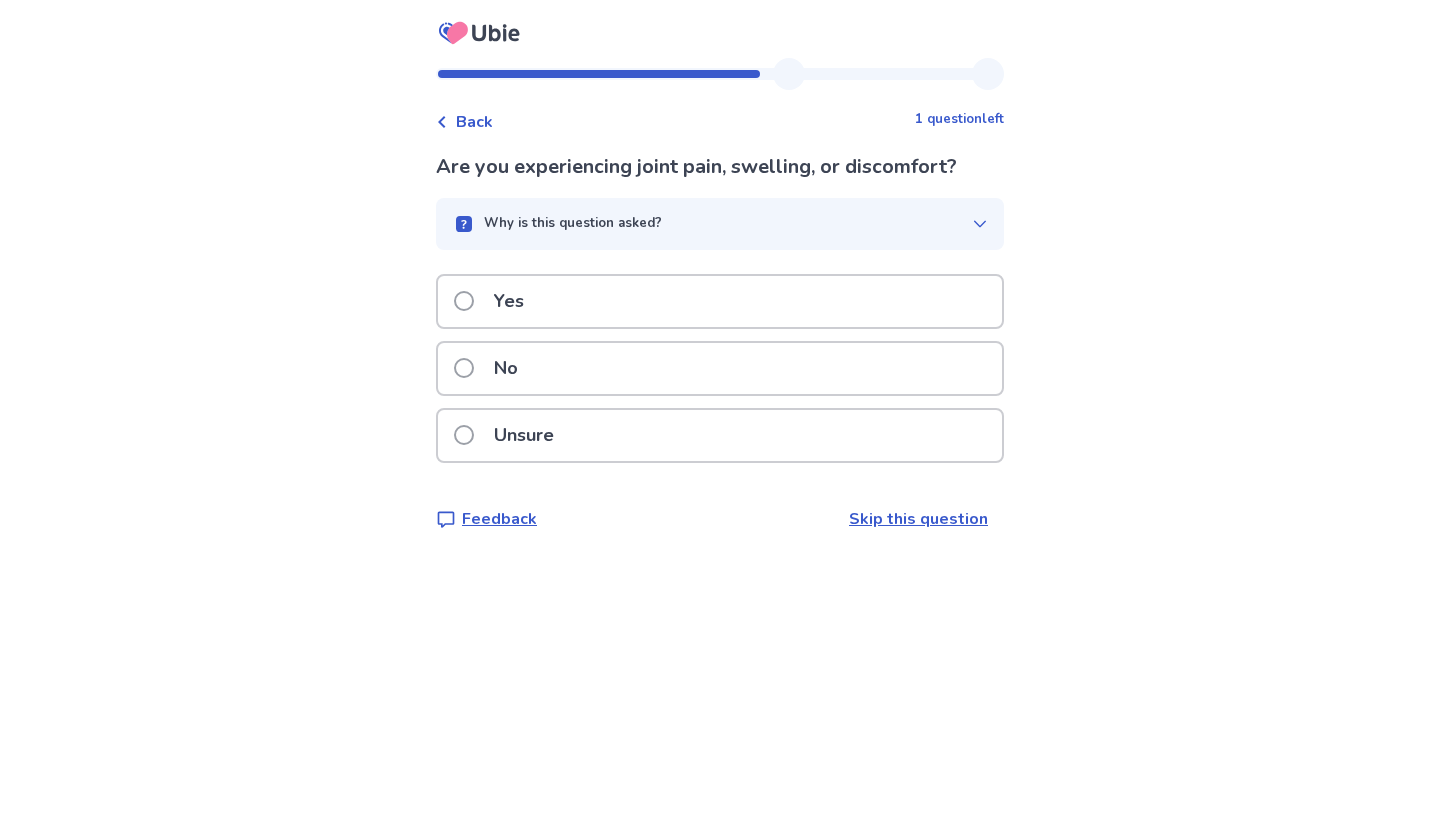 click on "No" at bounding box center [720, 374] 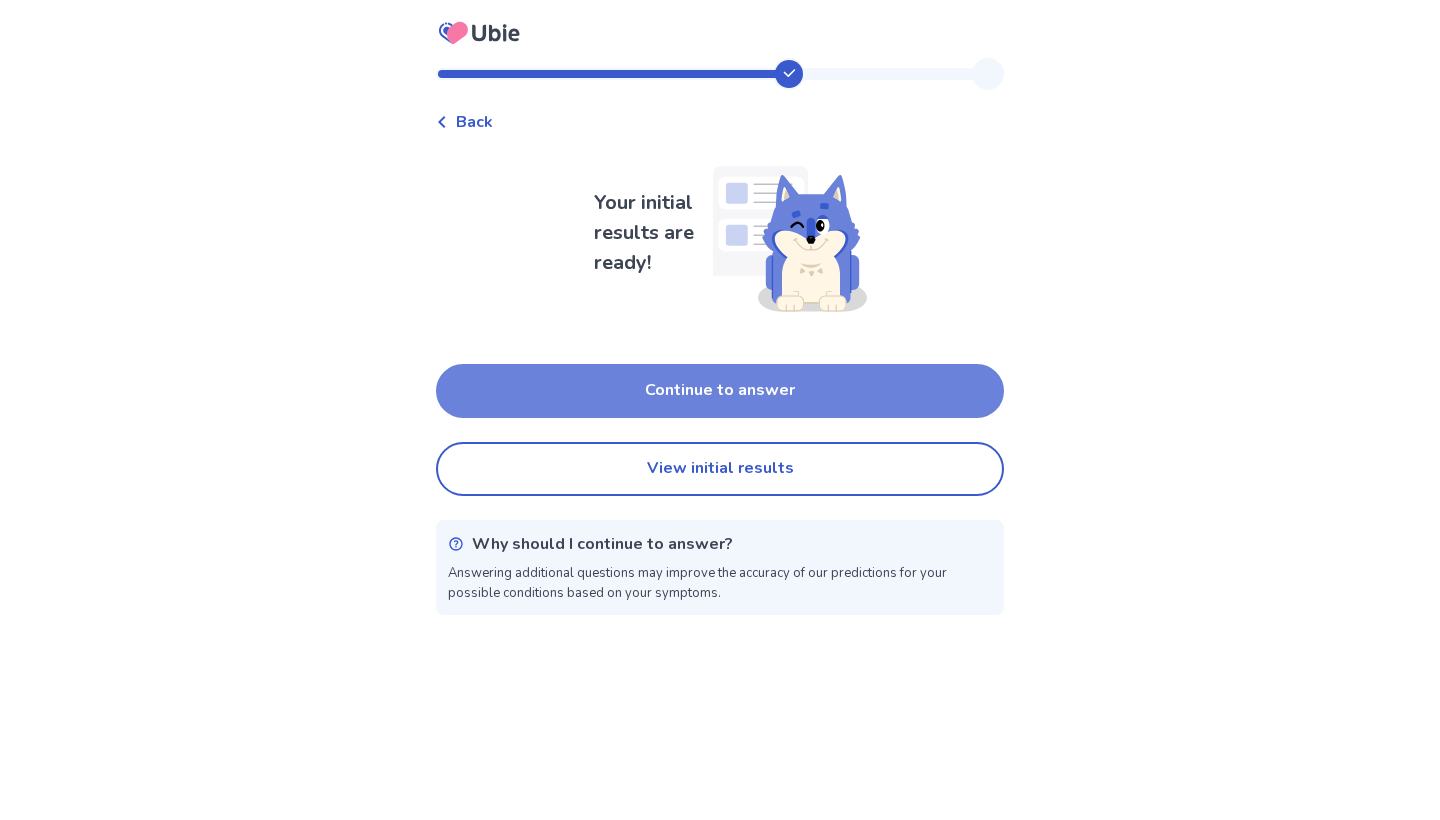 click on "Continue to answer" at bounding box center [720, 391] 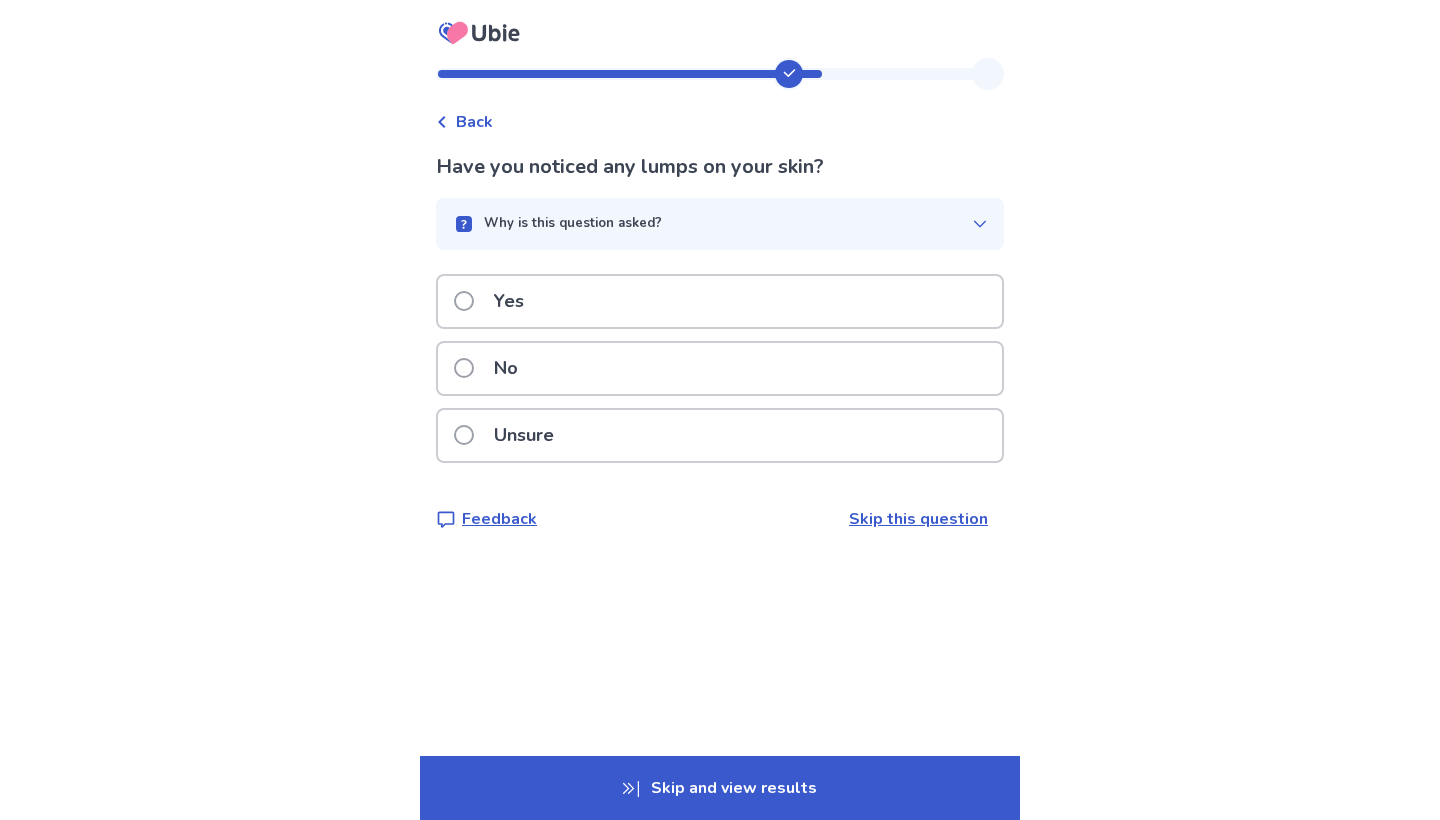 click on "Yes" at bounding box center [720, 307] 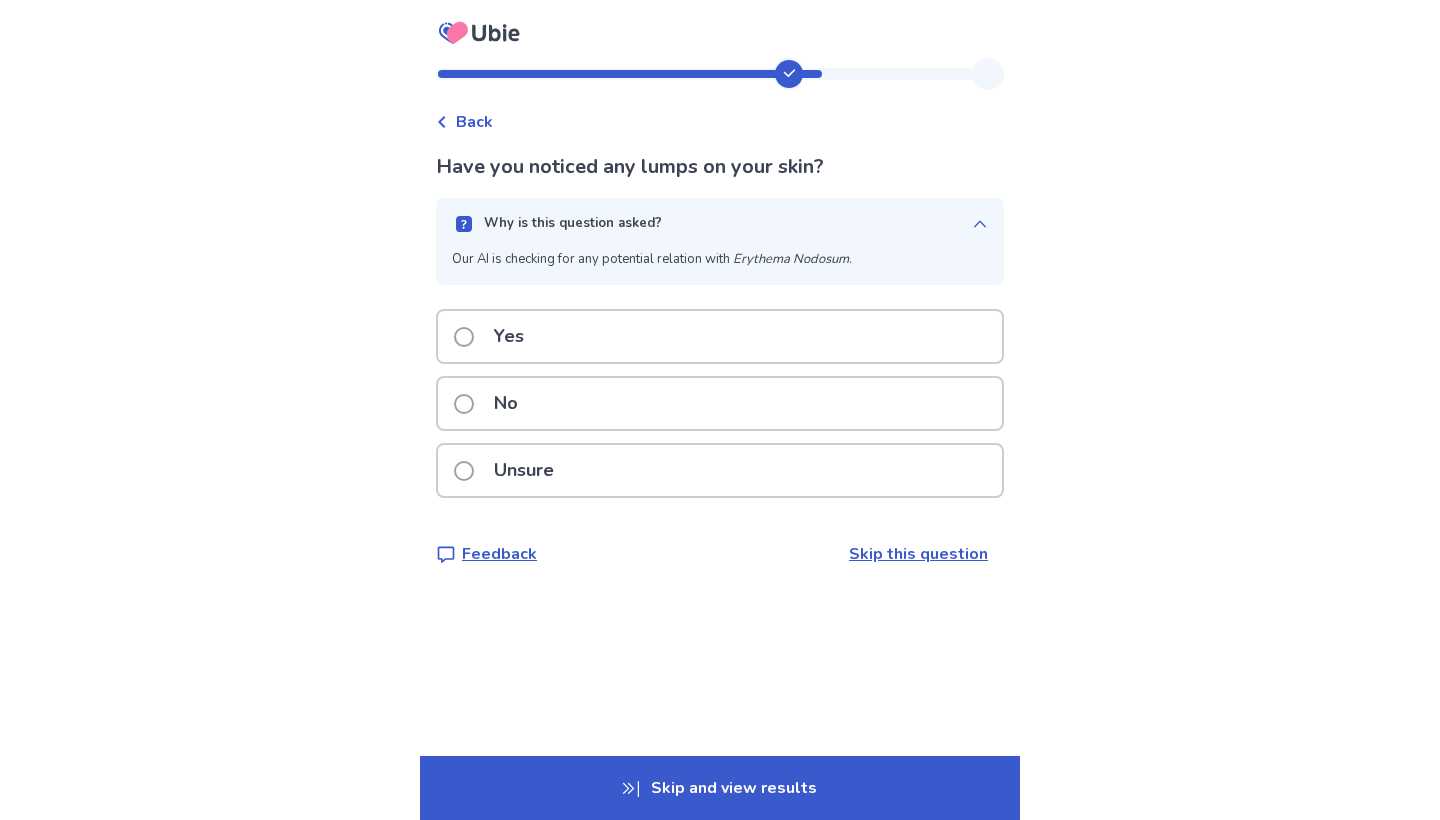 click on "Unsure" at bounding box center [720, 470] 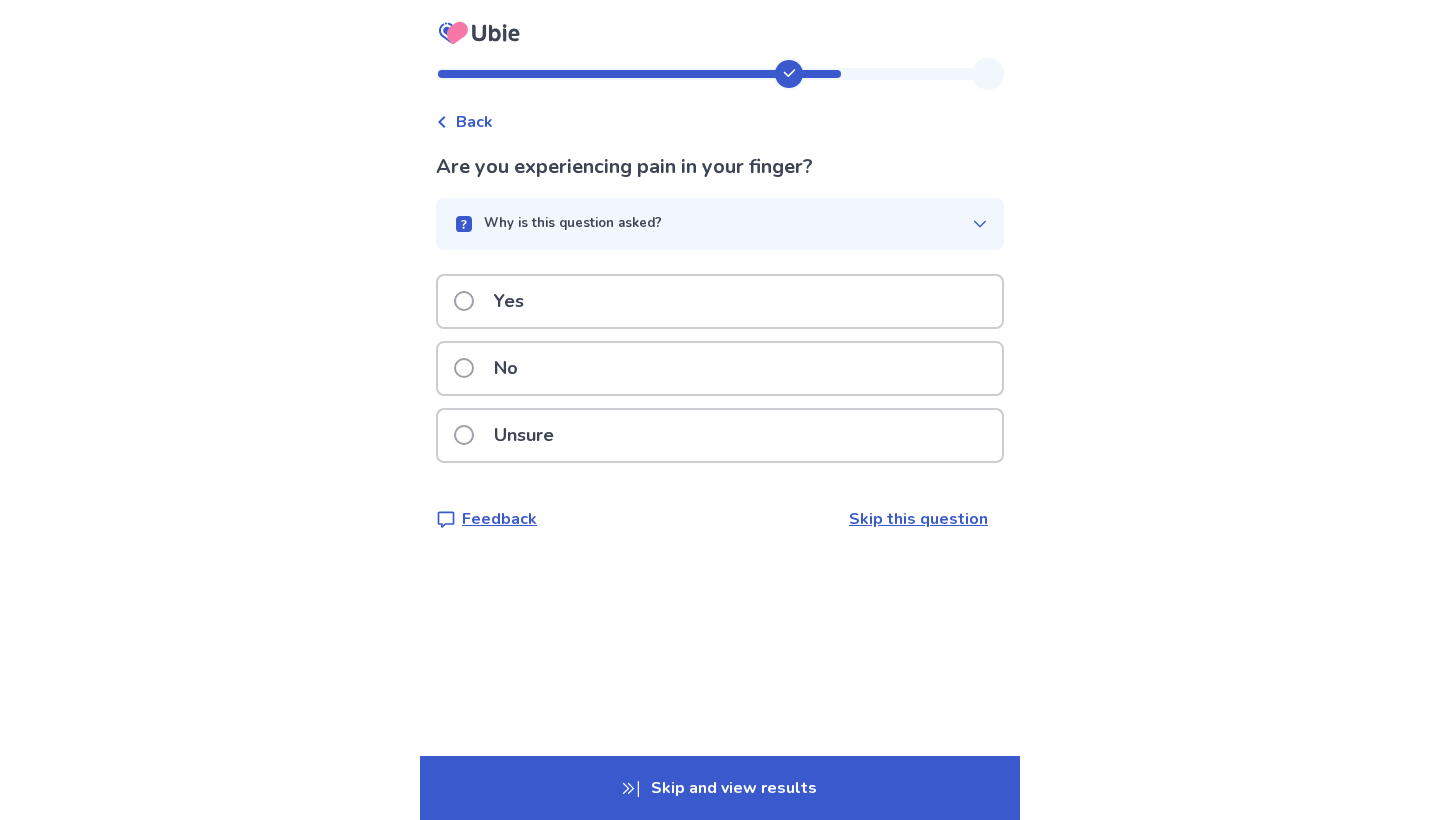 click on "No" at bounding box center [720, 368] 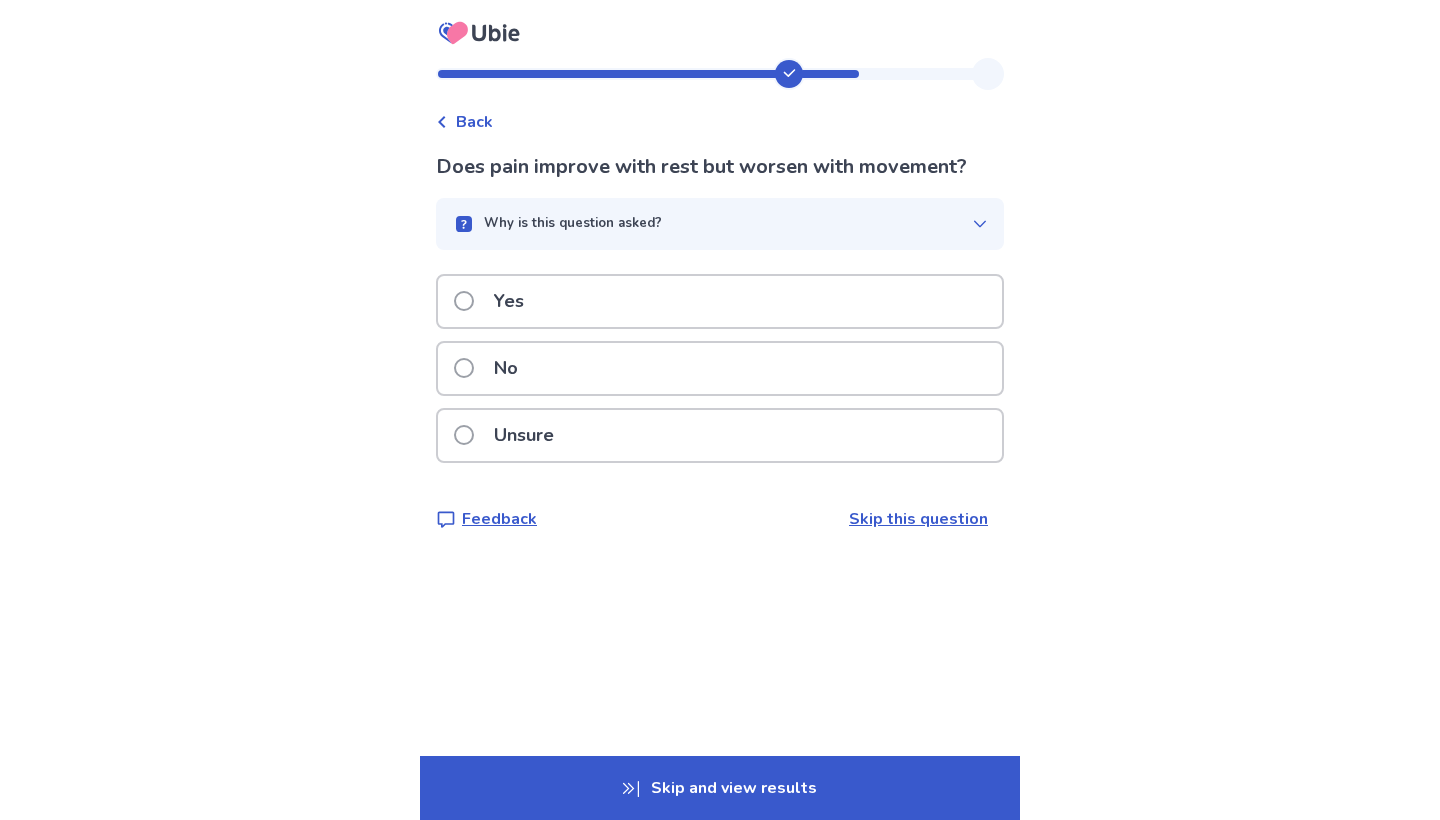 click on "Yes" at bounding box center (720, 301) 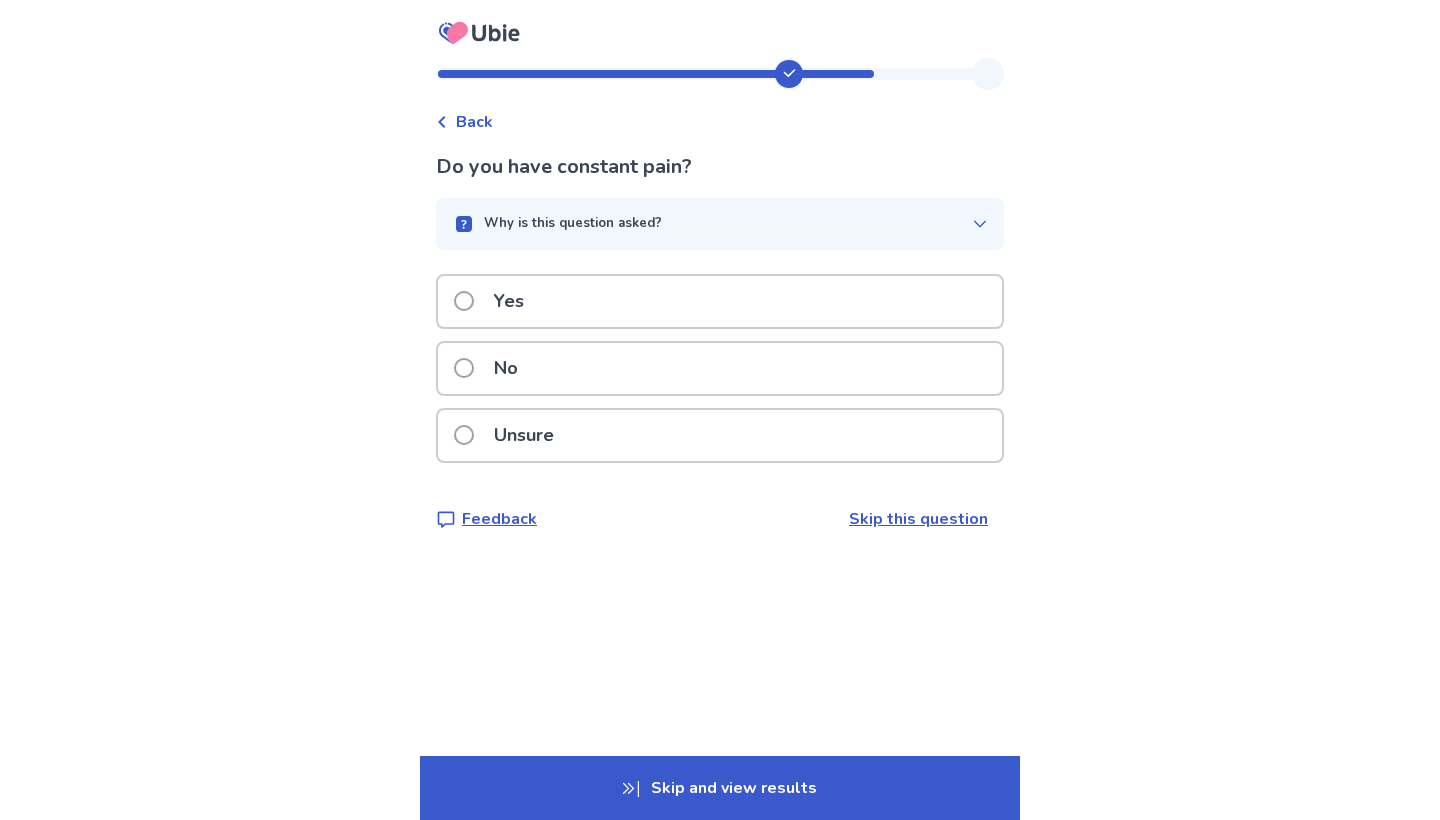 click on "Yes" at bounding box center (720, 301) 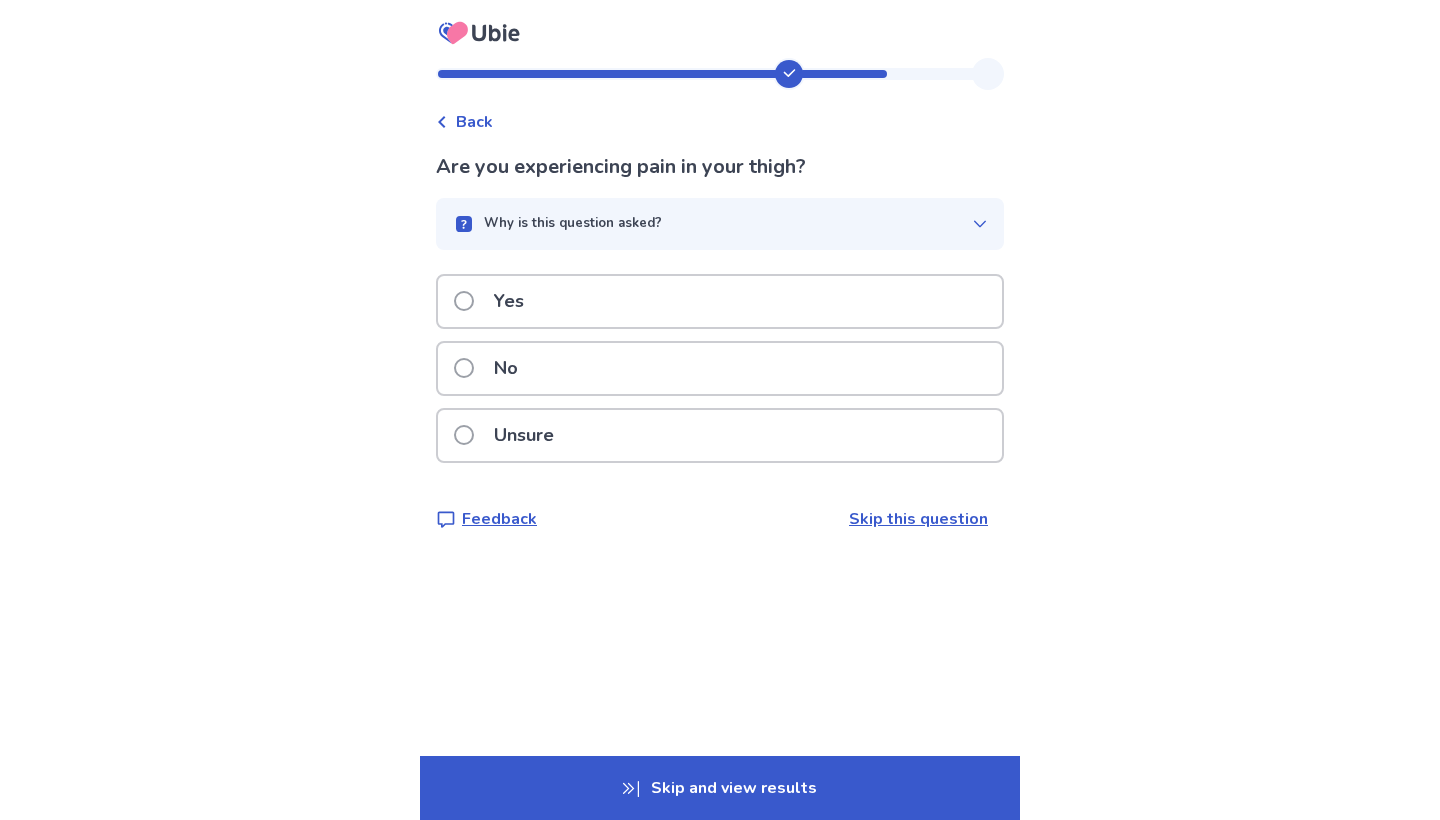 click on "No" at bounding box center [720, 368] 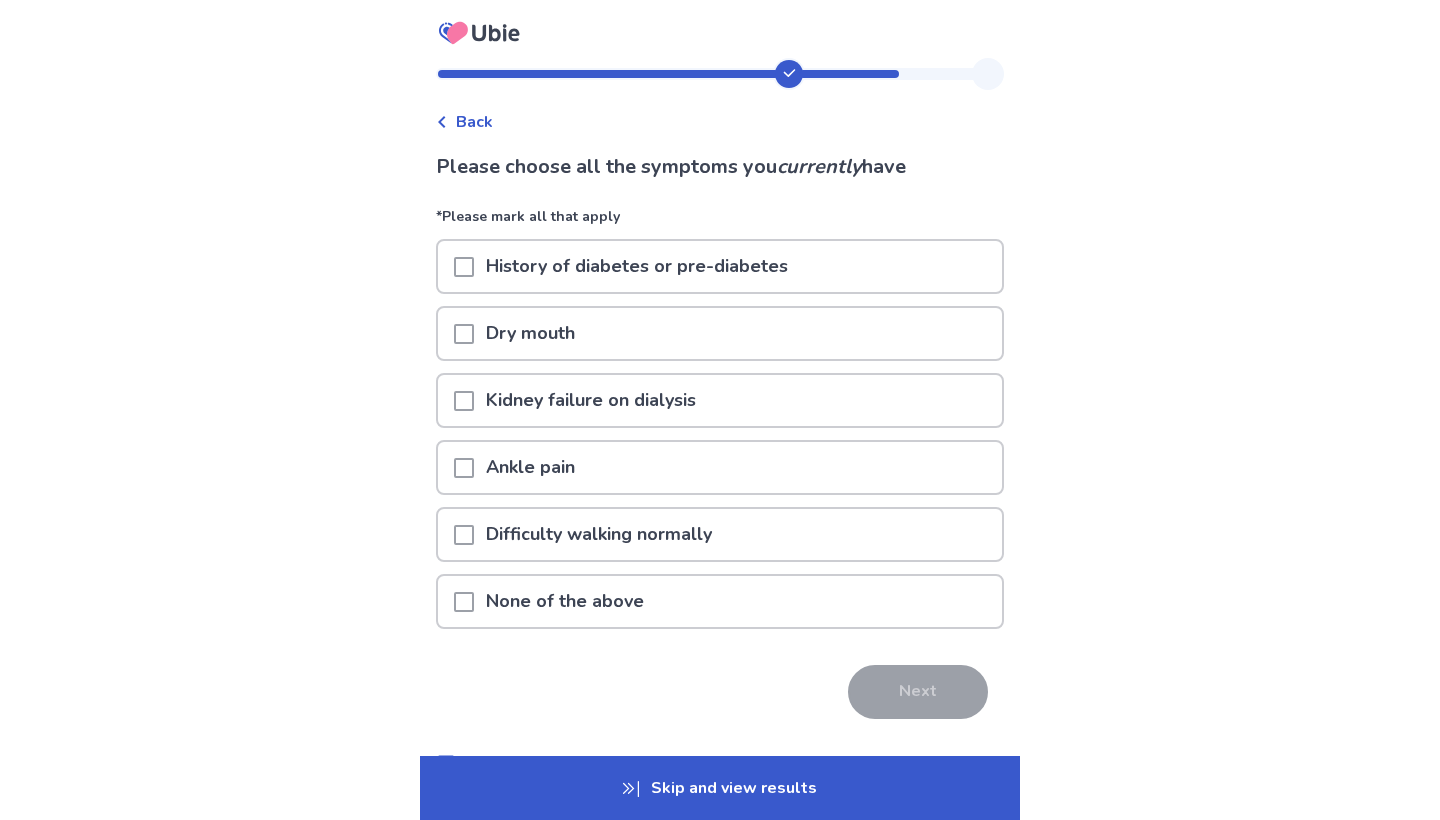 click on "Difficulty walking normally" at bounding box center (599, 534) 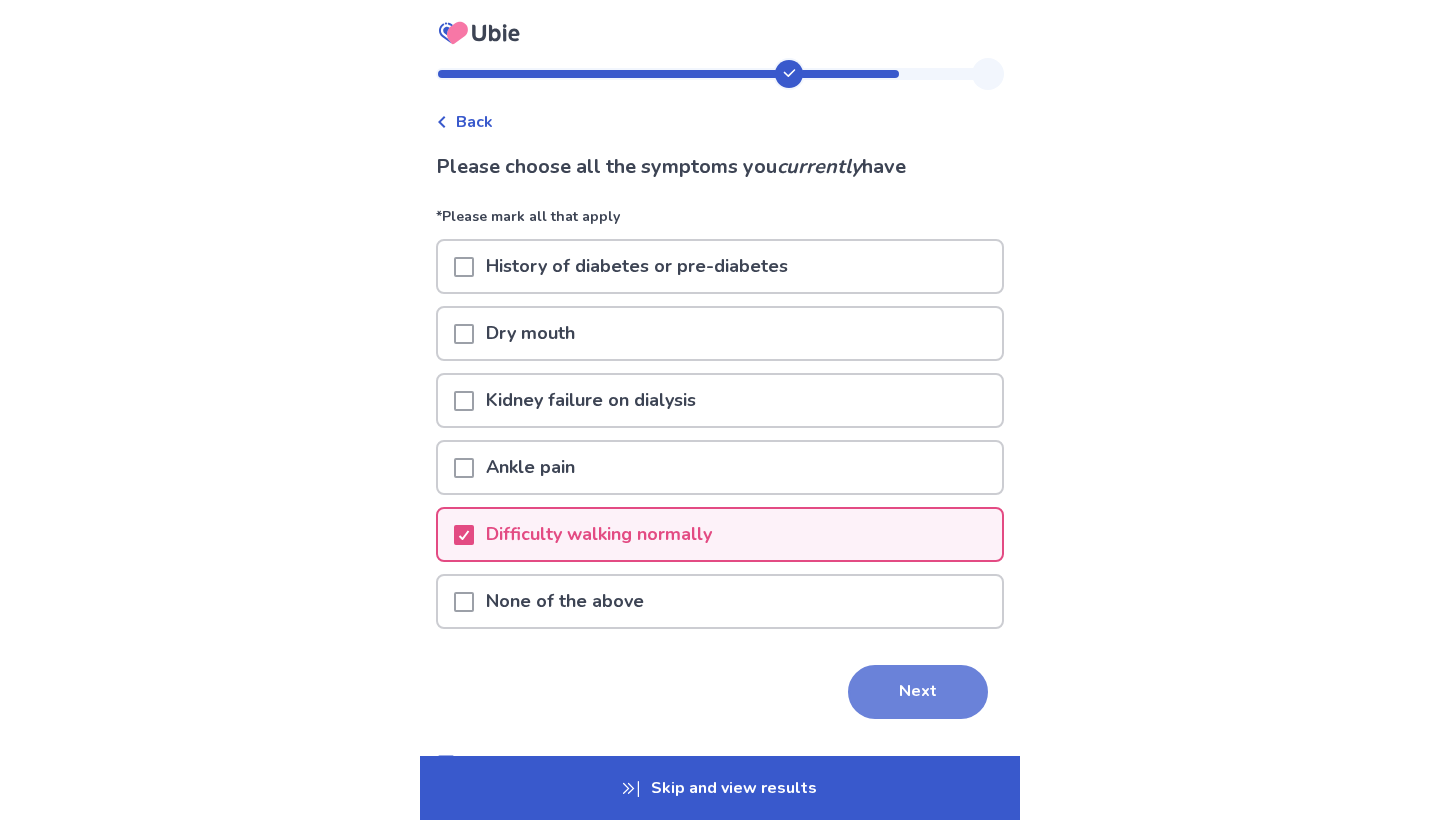 click on "Next" at bounding box center (918, 692) 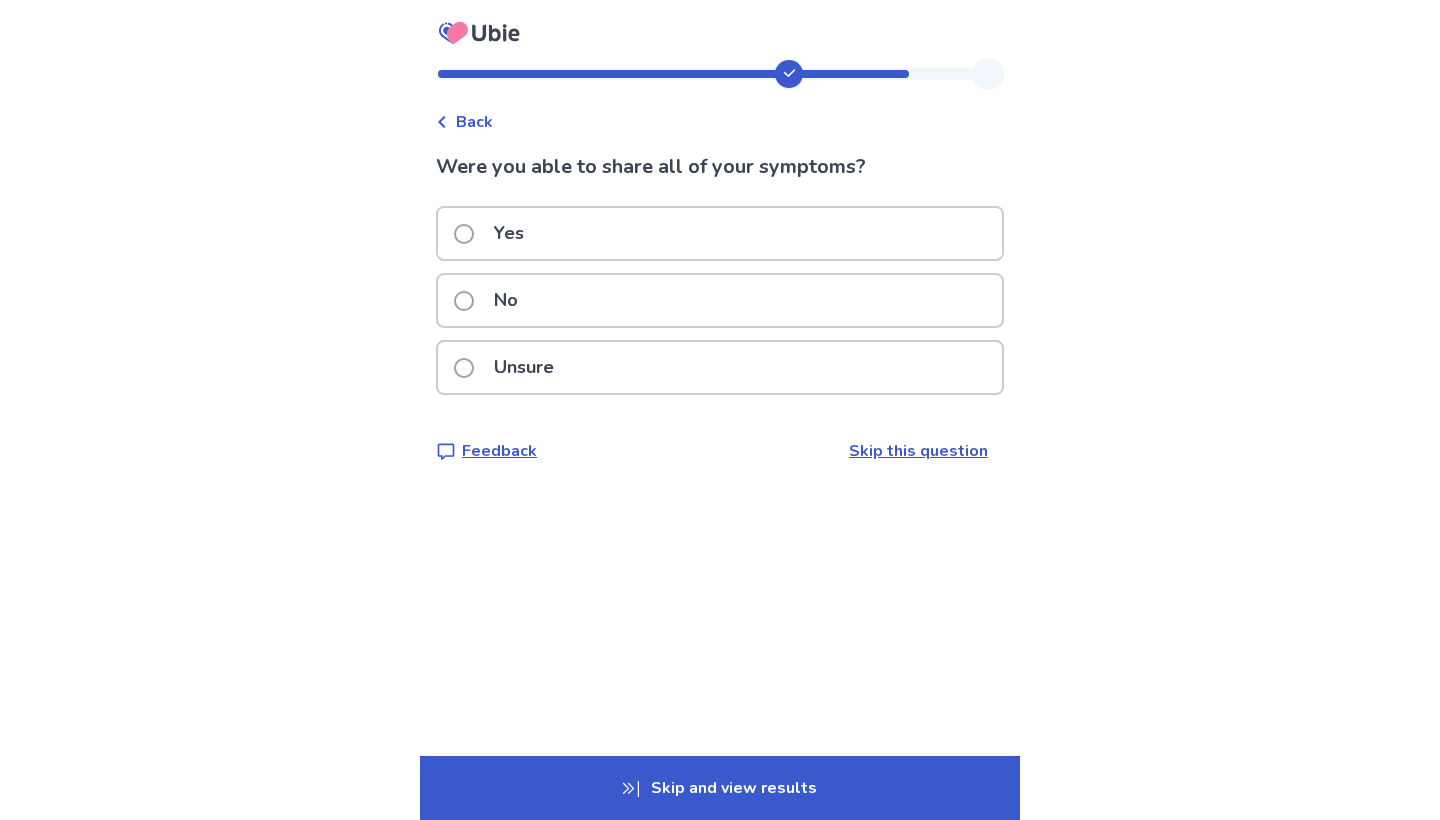 click on "No" at bounding box center (720, 300) 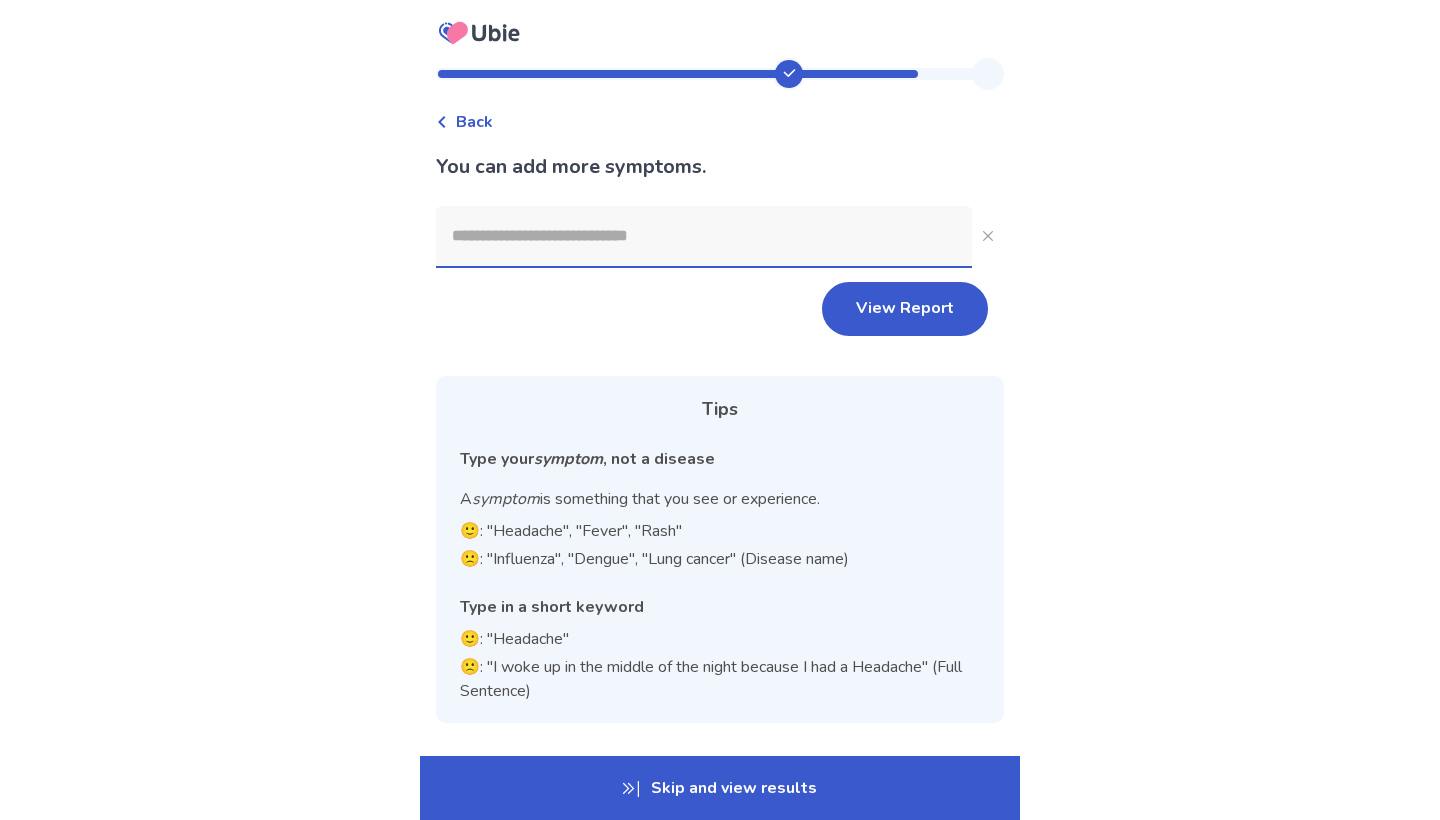 click 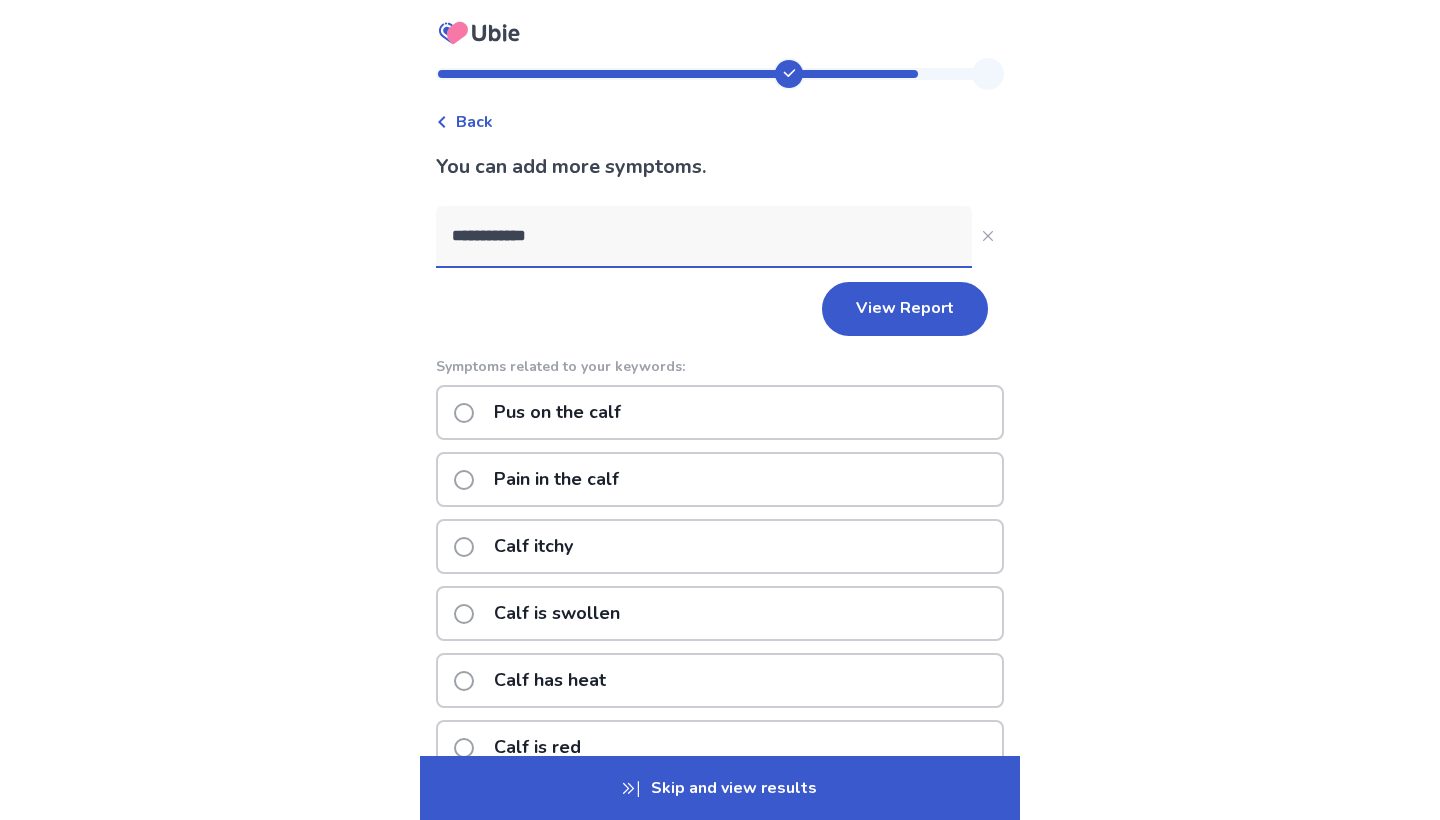 scroll, scrollTop: 0, scrollLeft: 0, axis: both 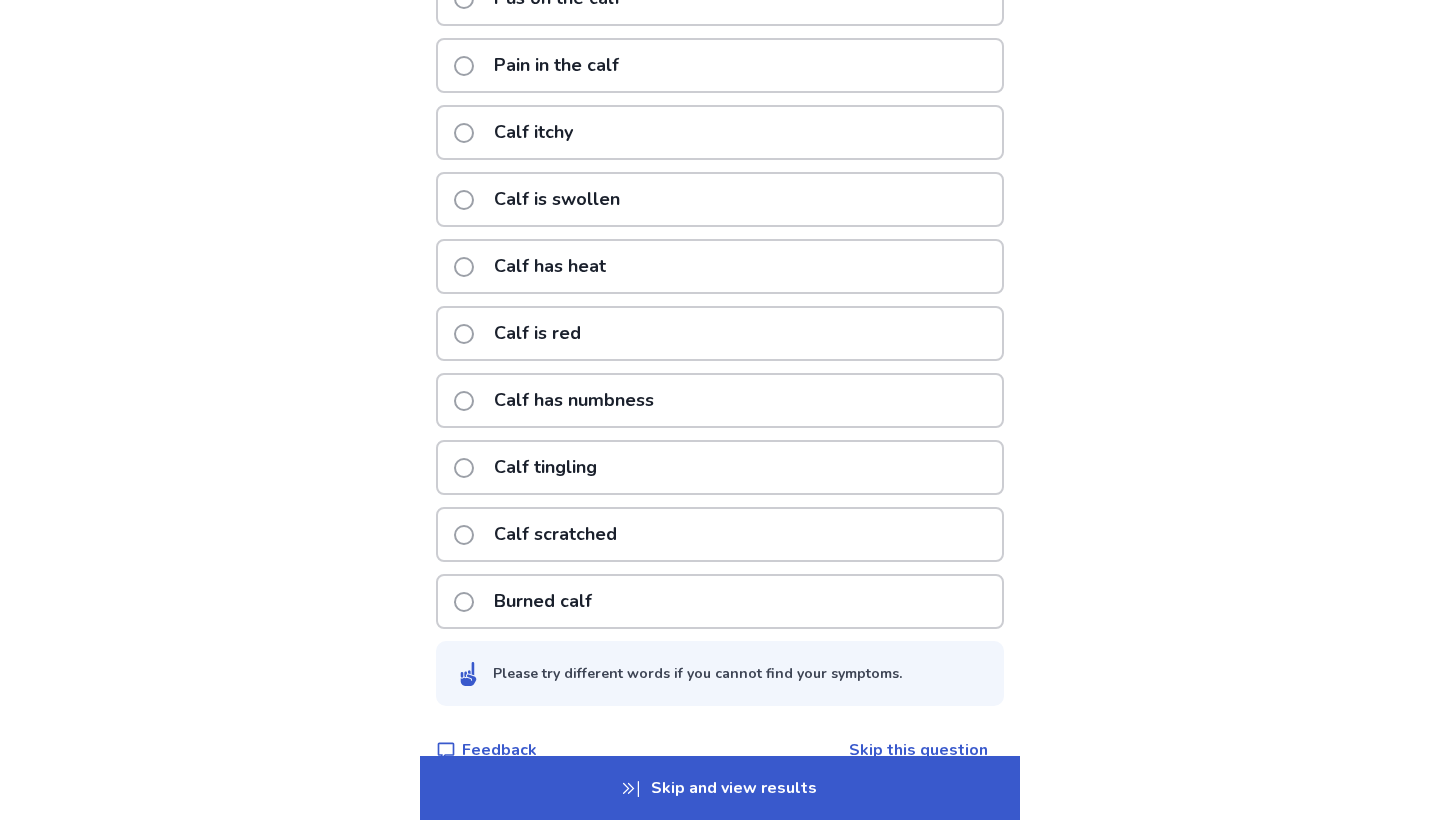 type on "****" 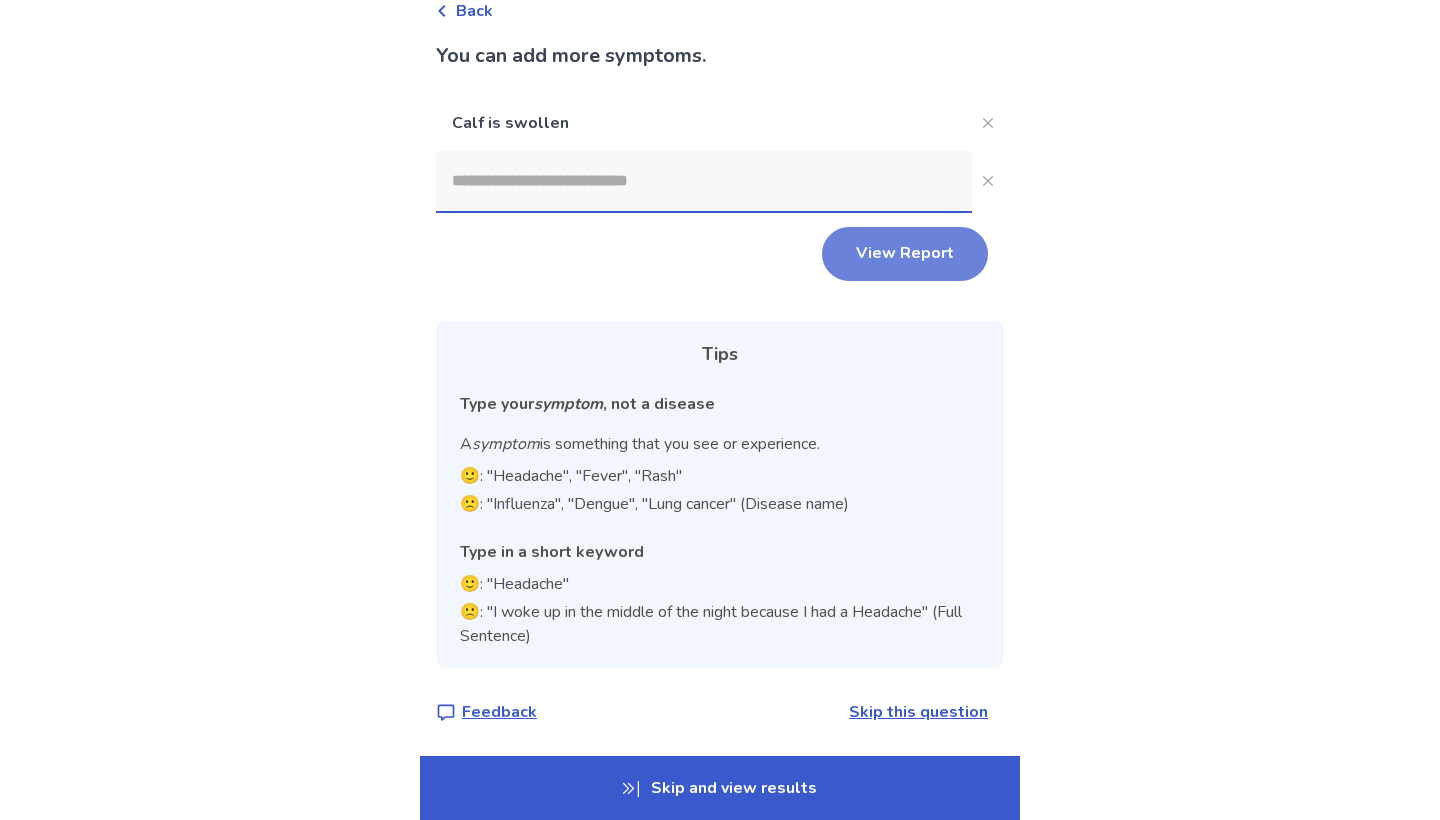 click on "View Report" 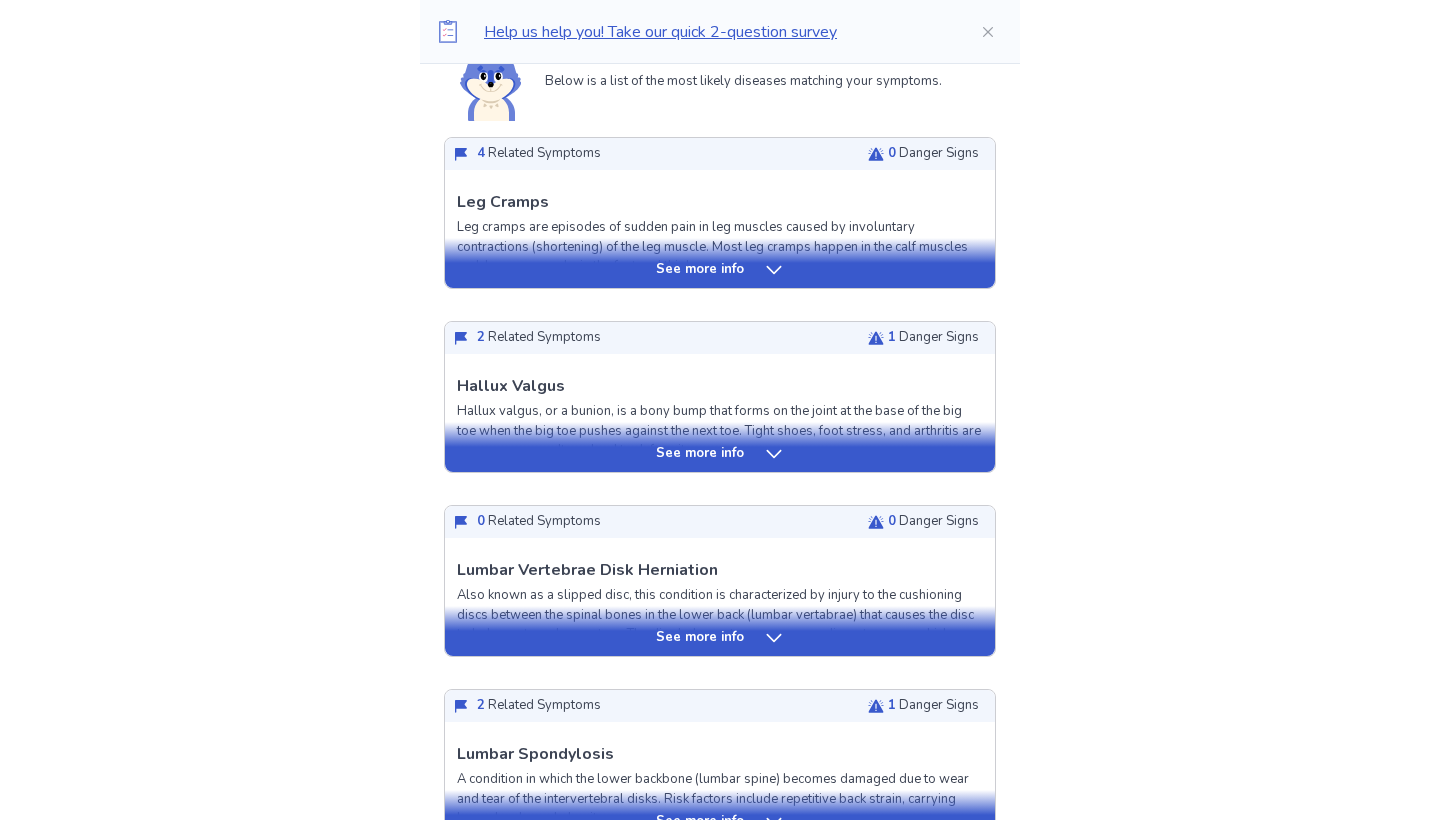 scroll, scrollTop: 497, scrollLeft: 0, axis: vertical 